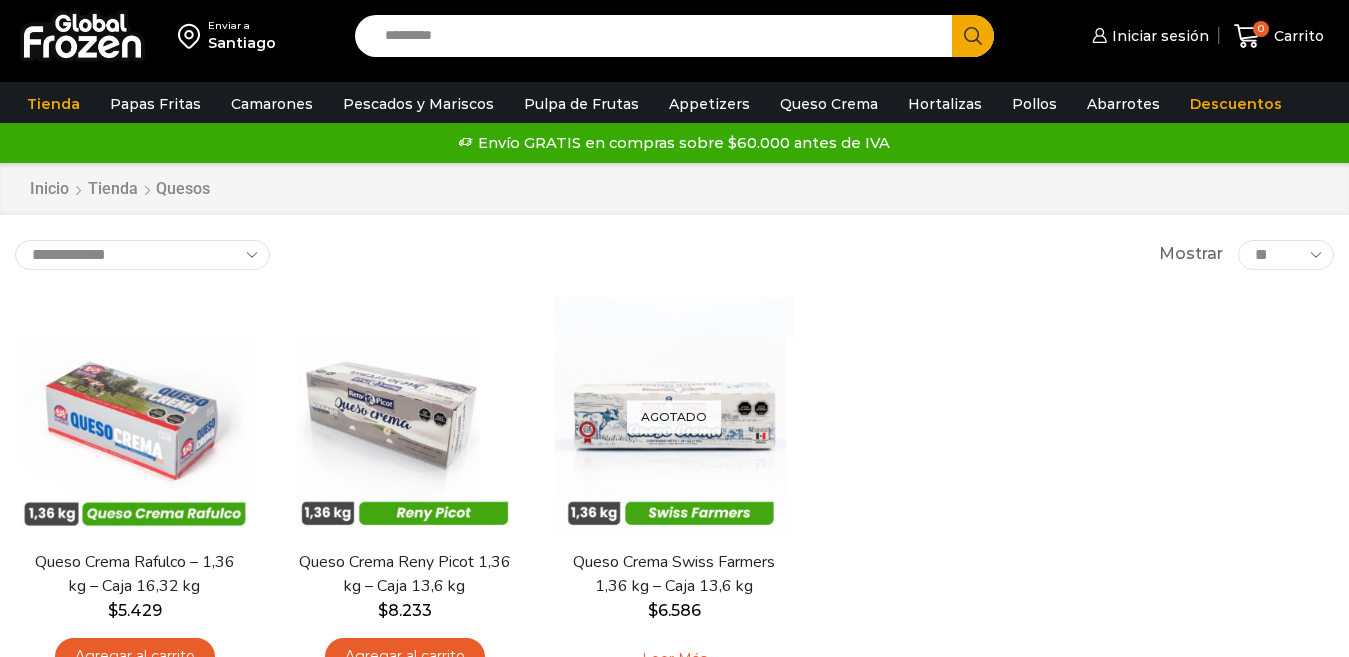scroll, scrollTop: 0, scrollLeft: 0, axis: both 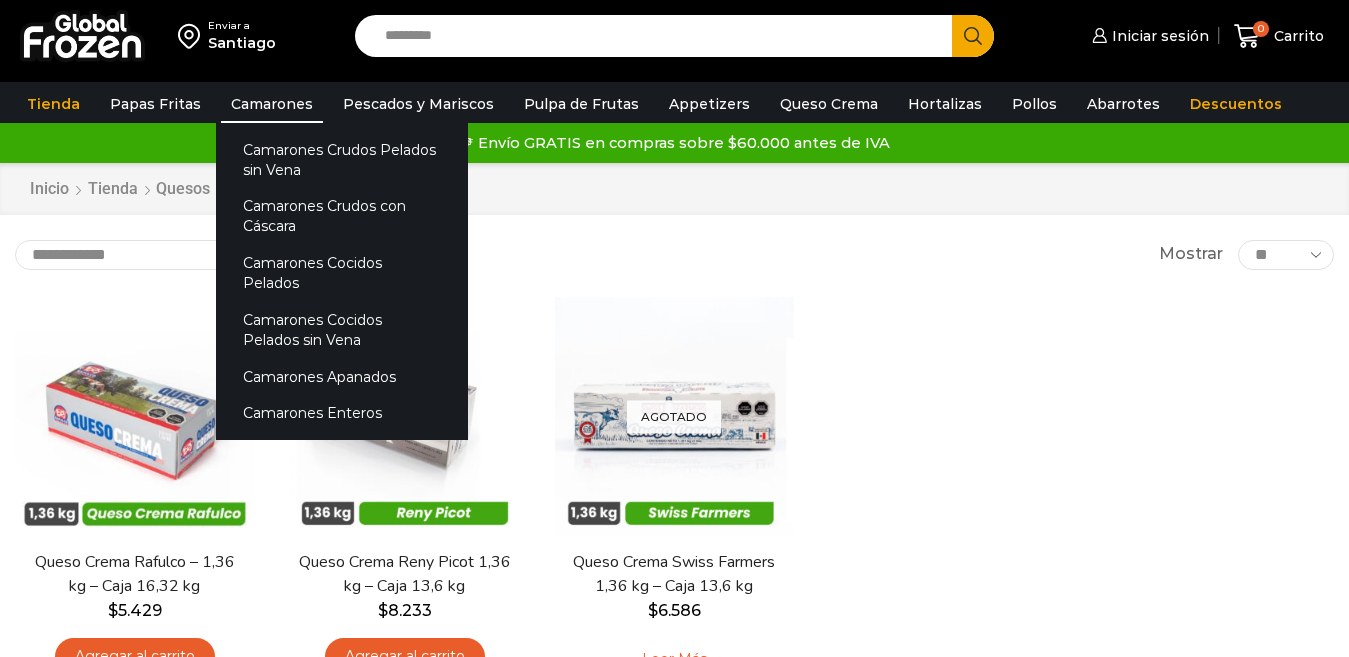 click on "Camarones" at bounding box center (272, 104) 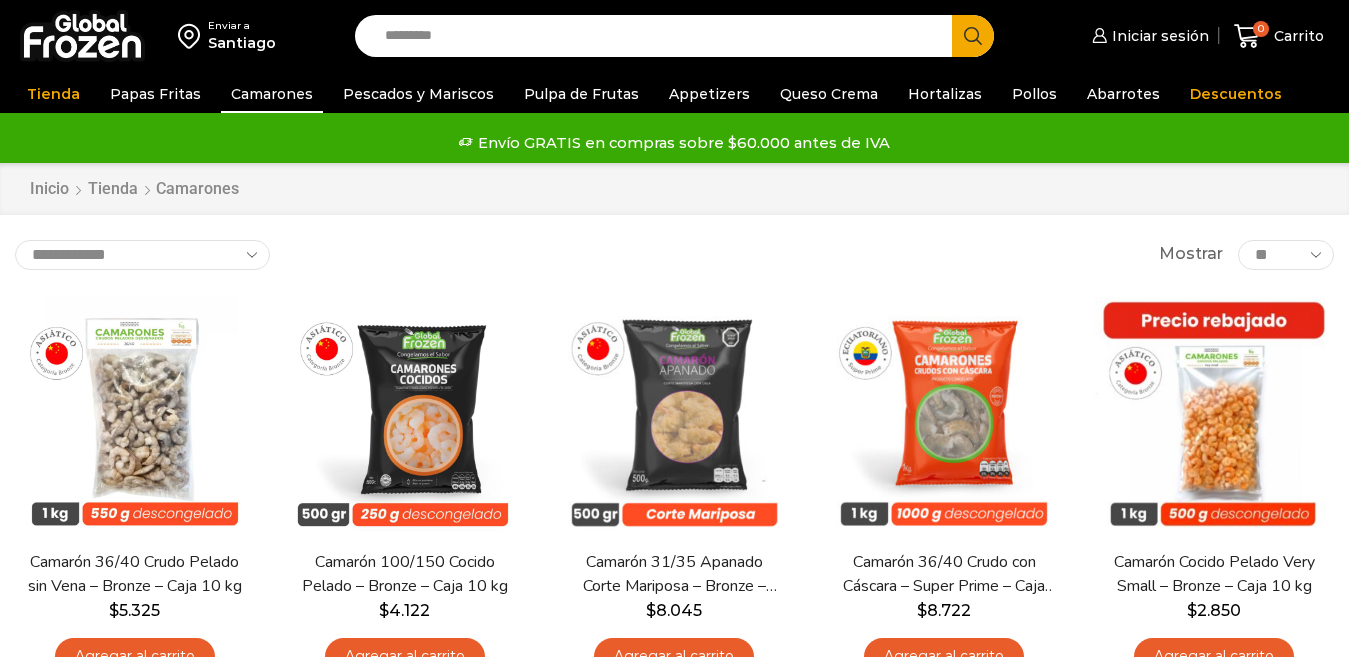 scroll, scrollTop: 0, scrollLeft: 0, axis: both 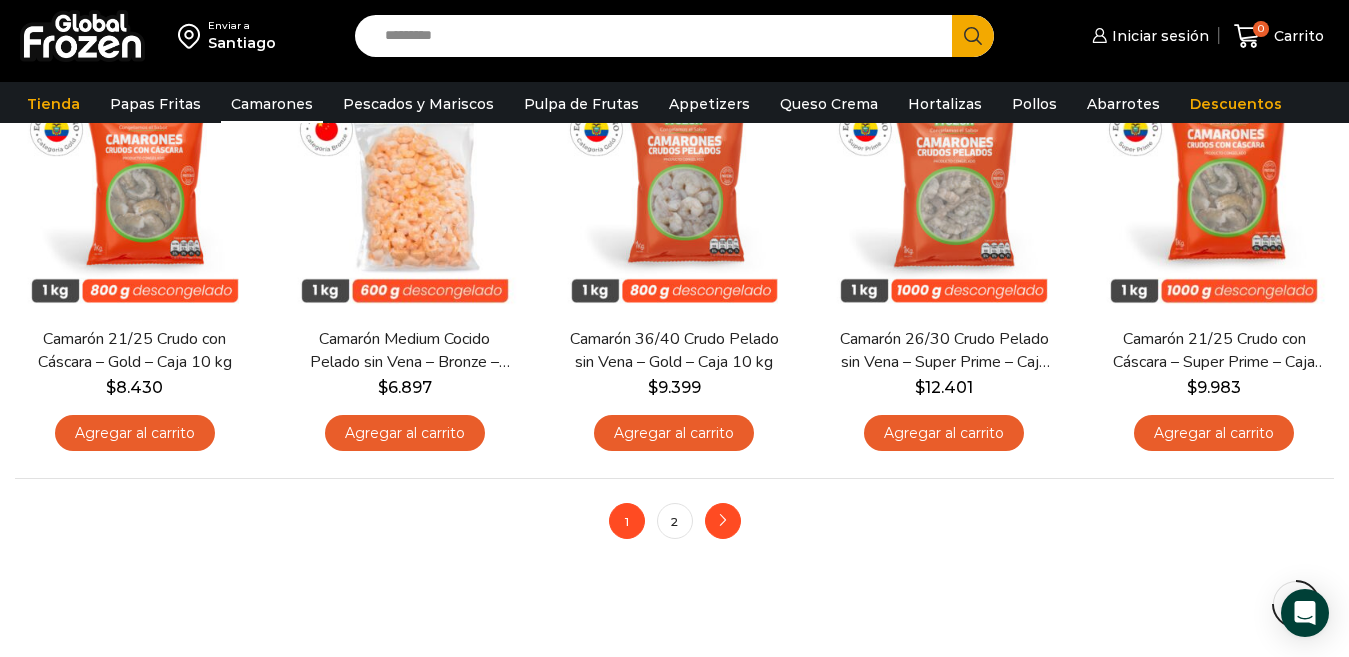 click on "next" at bounding box center [723, 521] 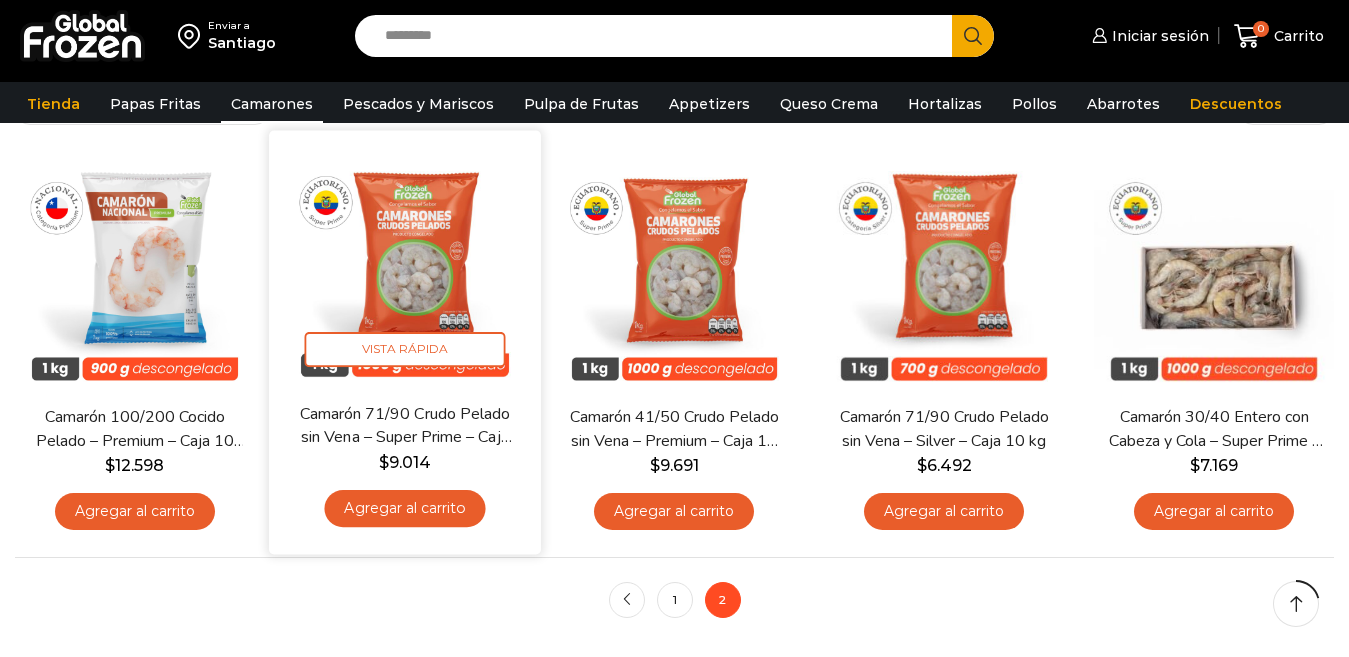 scroll, scrollTop: 155, scrollLeft: 0, axis: vertical 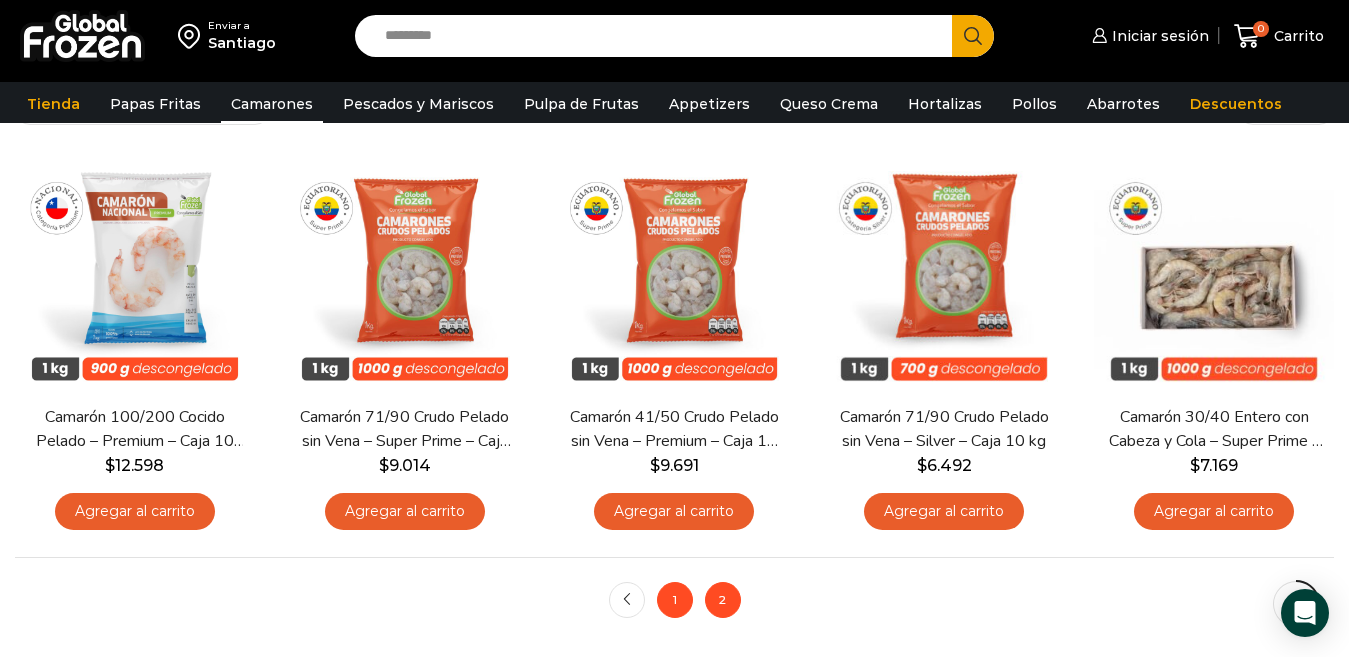click on "1" at bounding box center [675, 600] 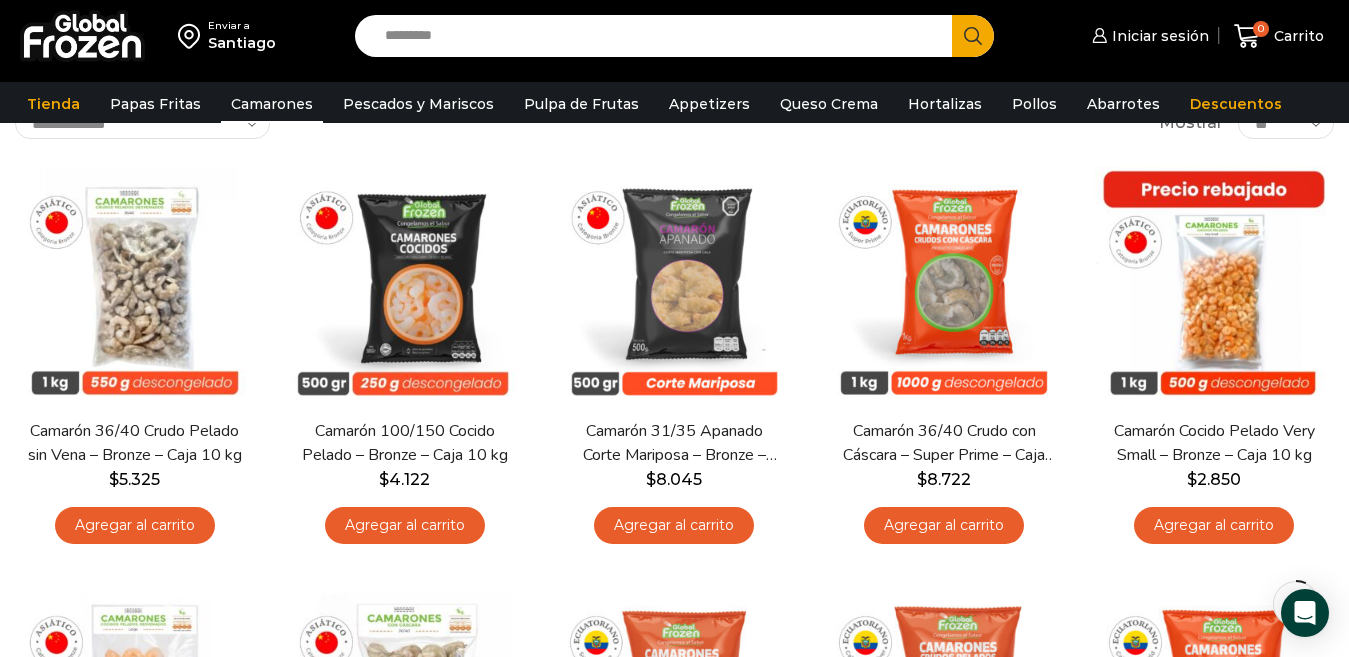 scroll, scrollTop: 158, scrollLeft: 0, axis: vertical 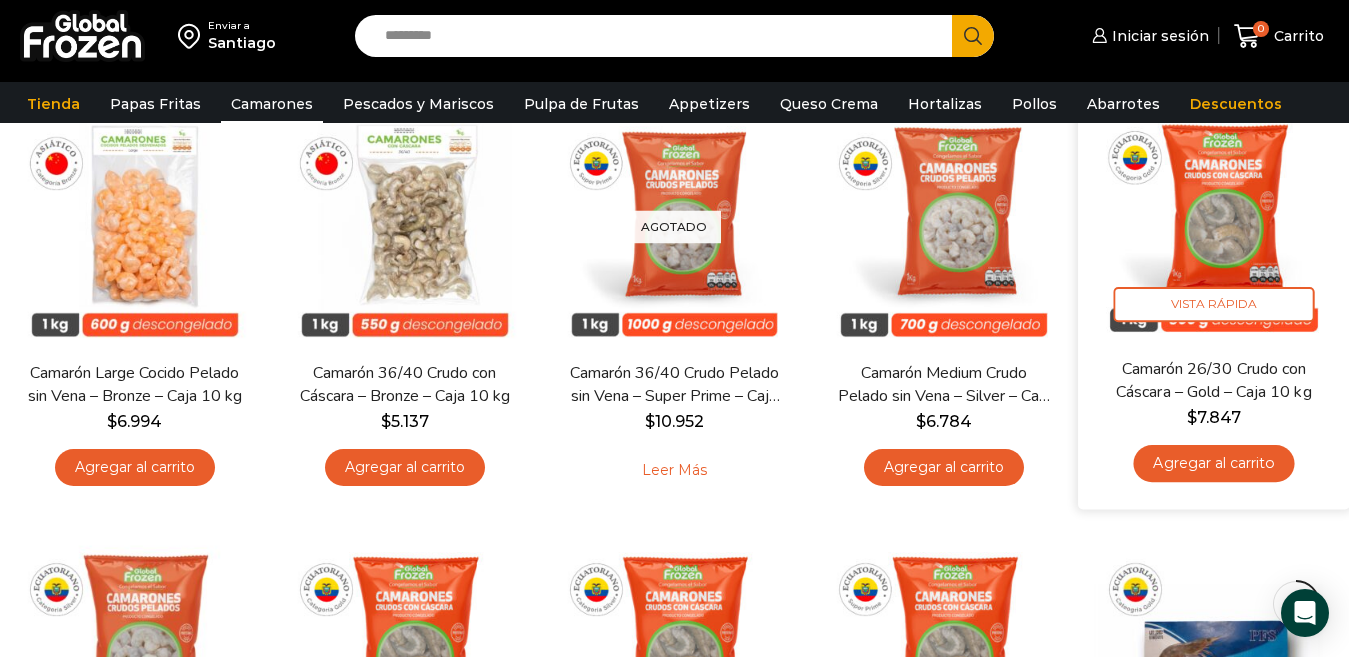 click on "Agregar al carrito" at bounding box center [1214, 463] 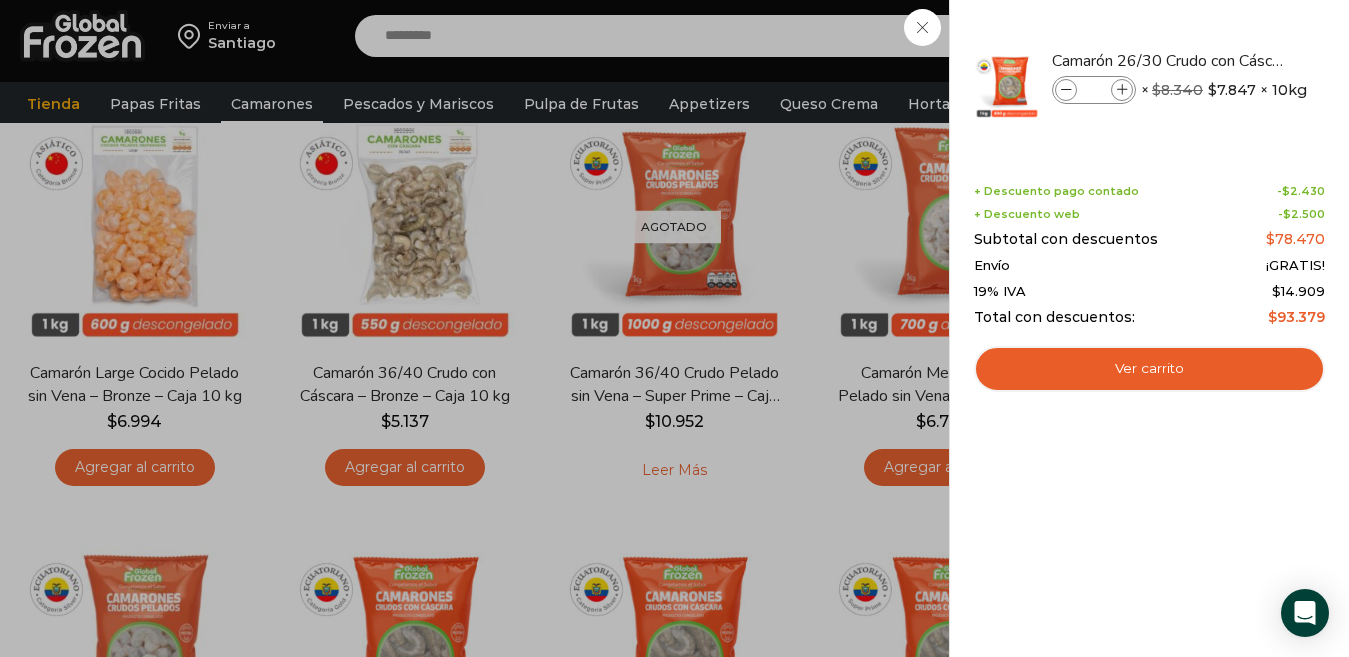 click on "1
Carrito
1
1
Shopping Cart
*" at bounding box center [1279, 36] 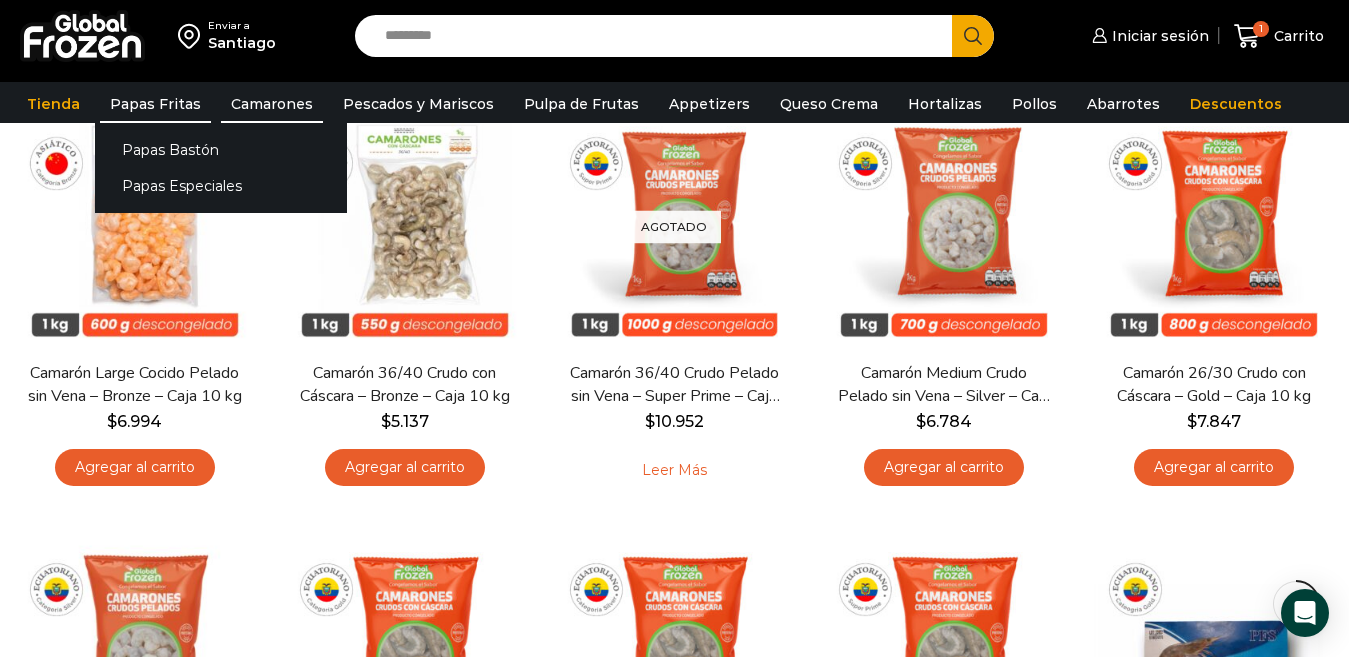 click on "Papas Fritas" at bounding box center [155, 104] 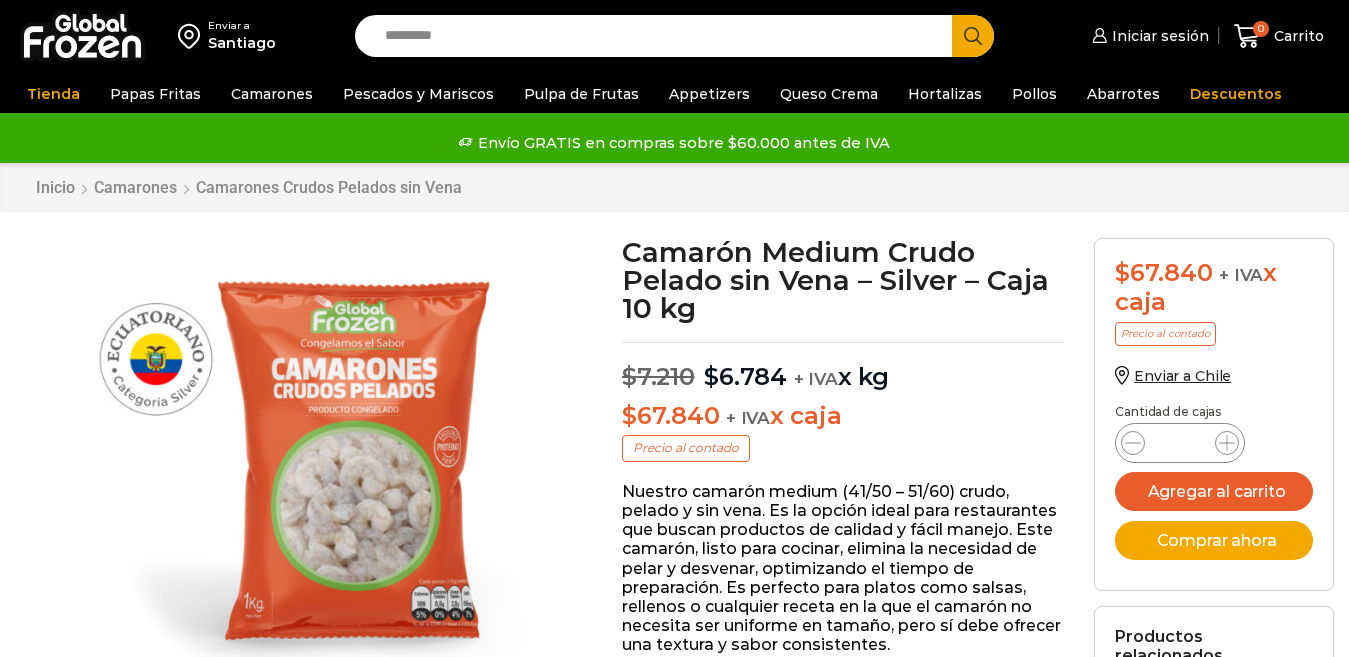scroll, scrollTop: 128, scrollLeft: 0, axis: vertical 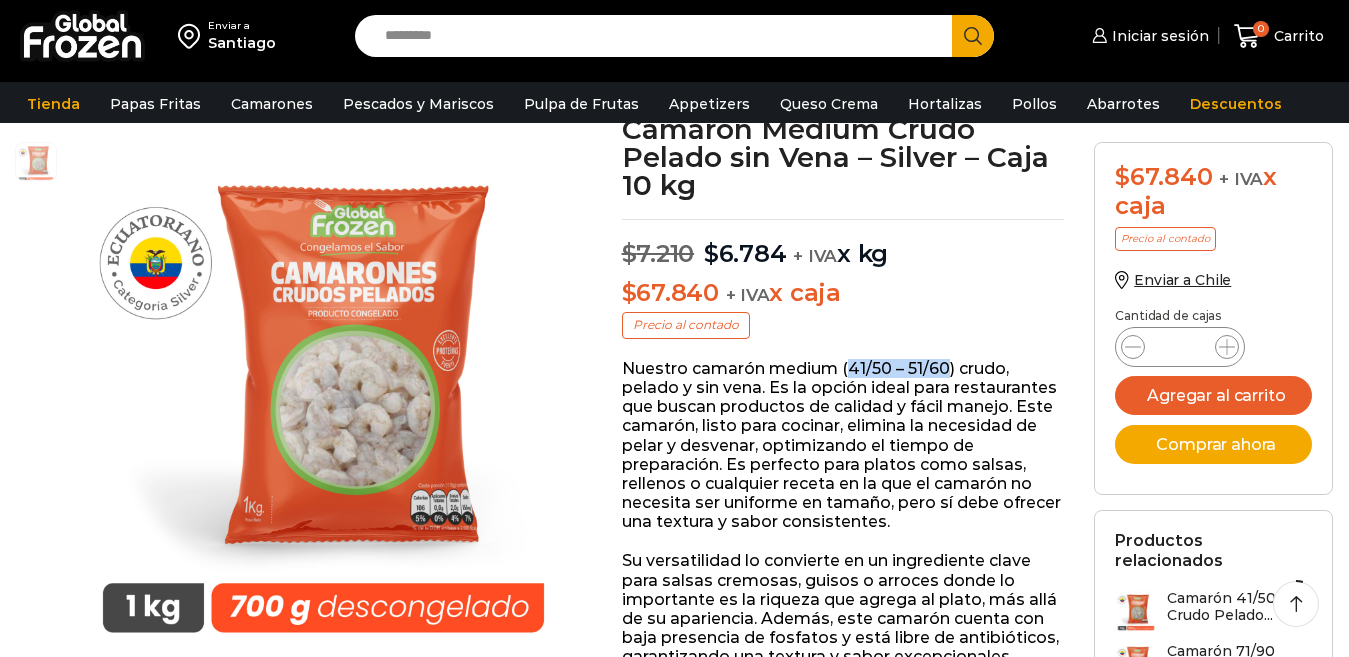 drag, startPoint x: 869, startPoint y: 364, endPoint x: 944, endPoint y: 366, distance: 75.026665 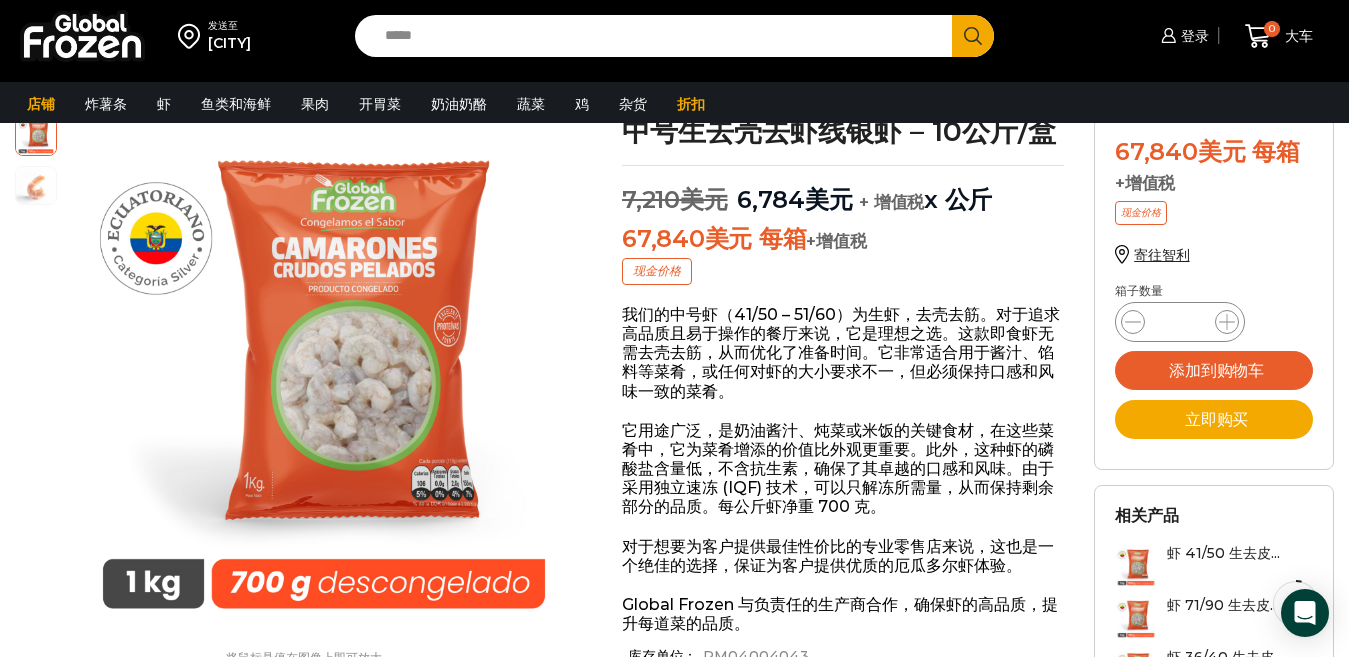 scroll, scrollTop: 67, scrollLeft: 0, axis: vertical 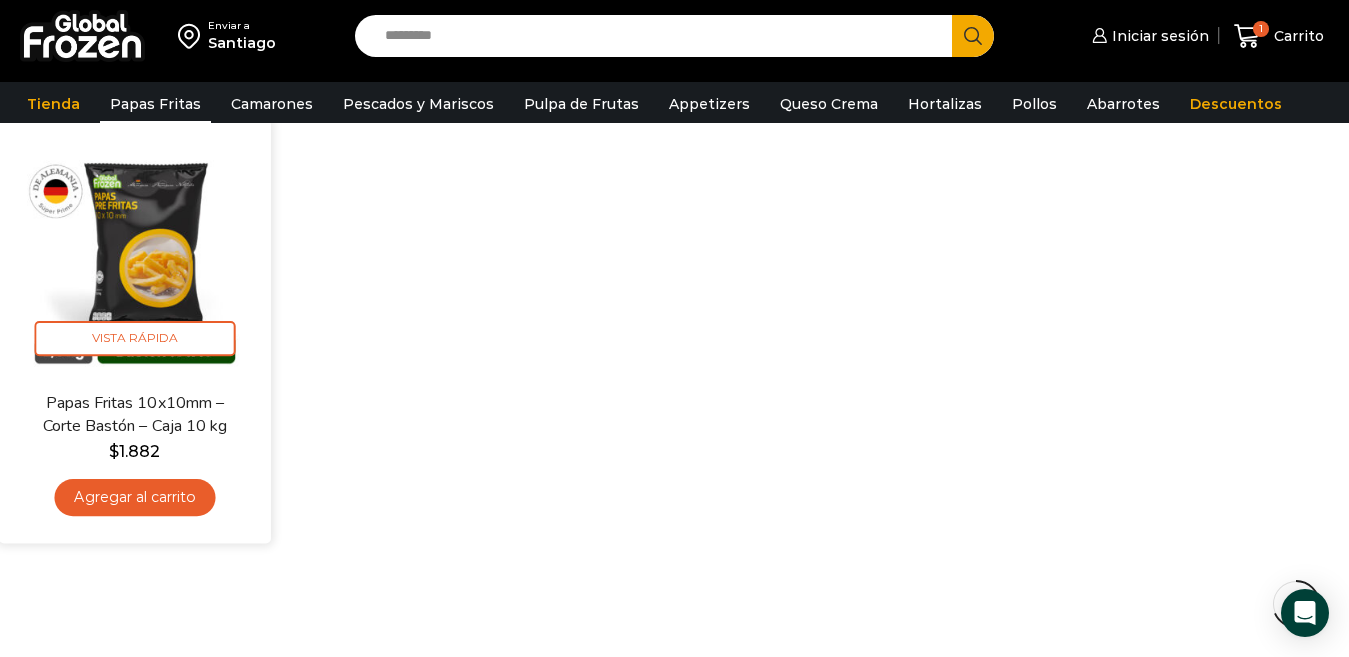 click at bounding box center (134, 254) 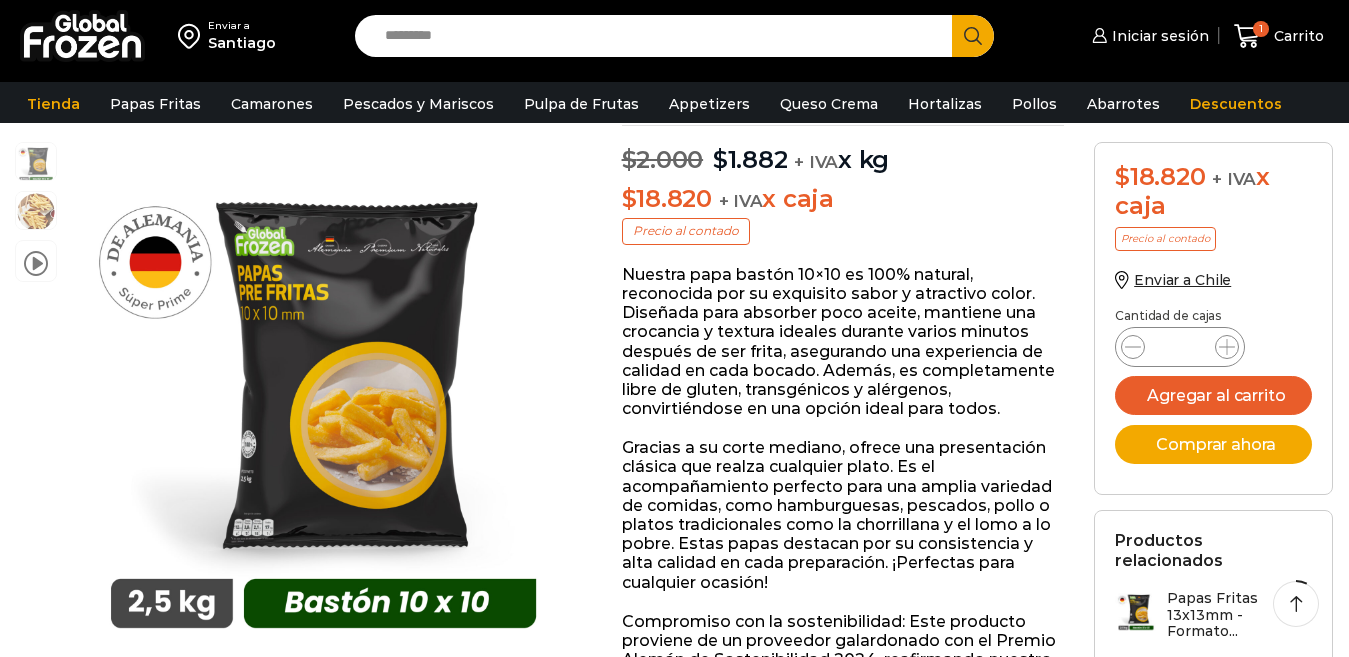 scroll, scrollTop: 200, scrollLeft: 0, axis: vertical 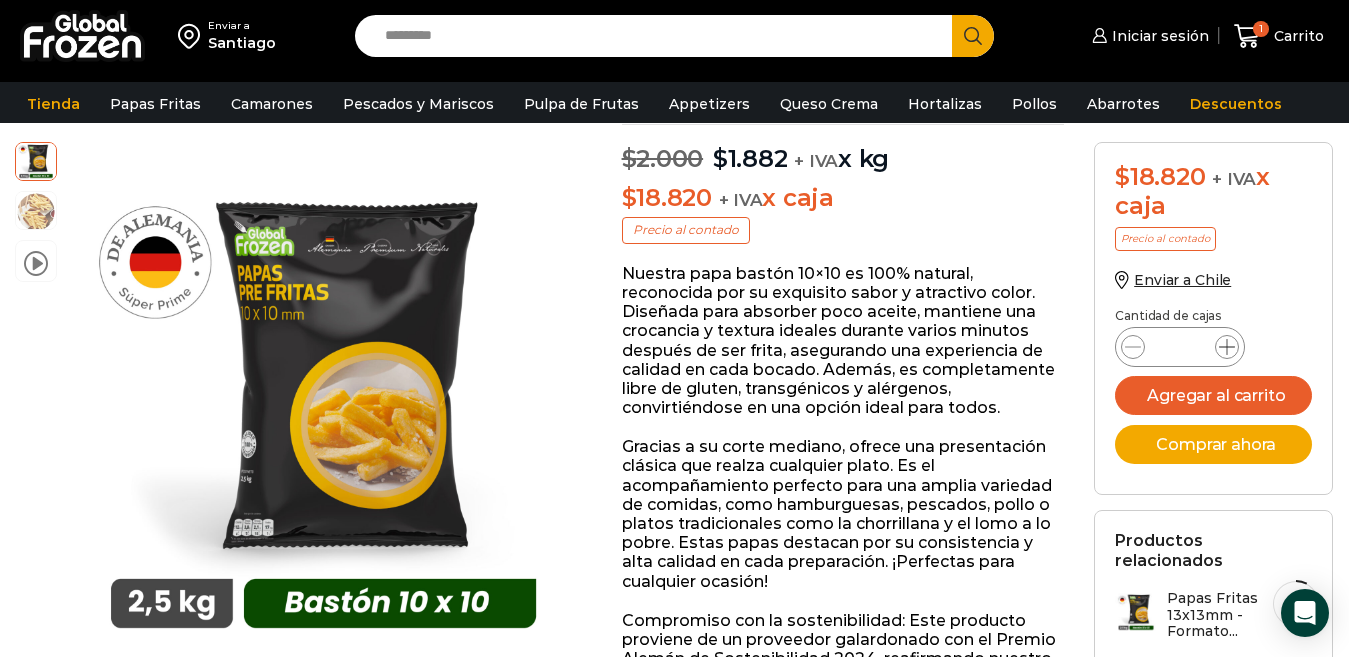 click 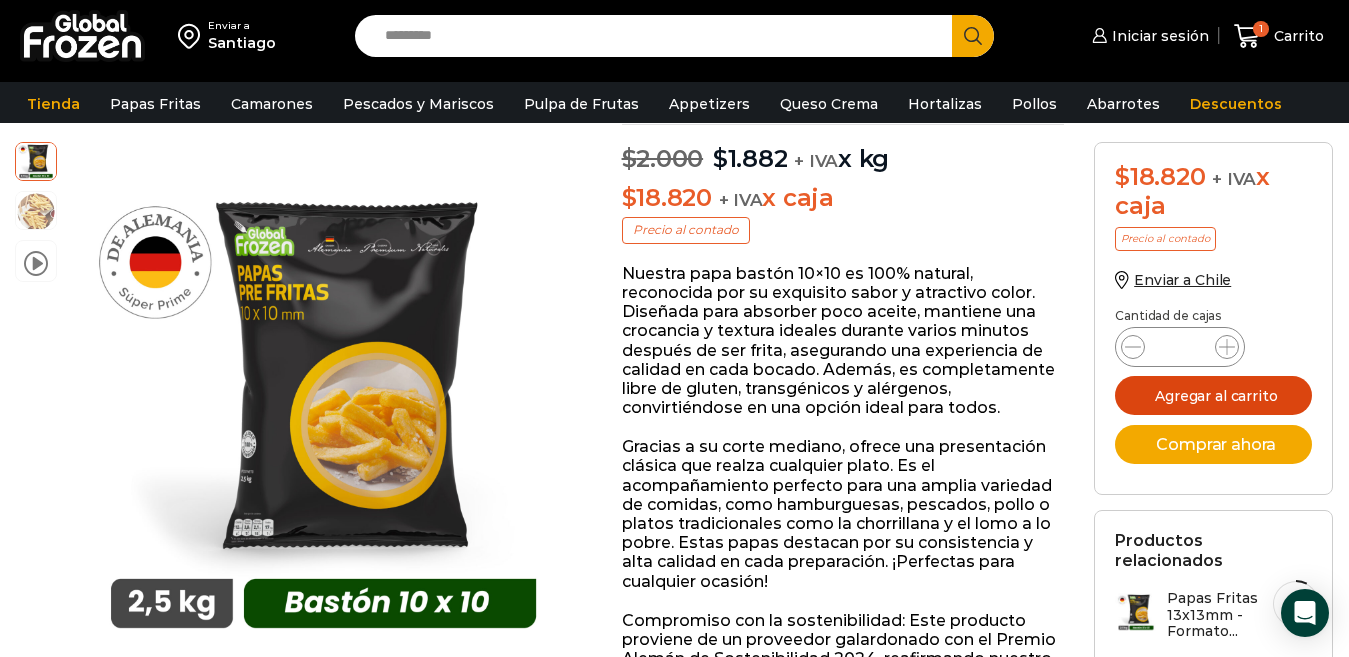 click on "Agregar al carrito" at bounding box center (1213, 395) 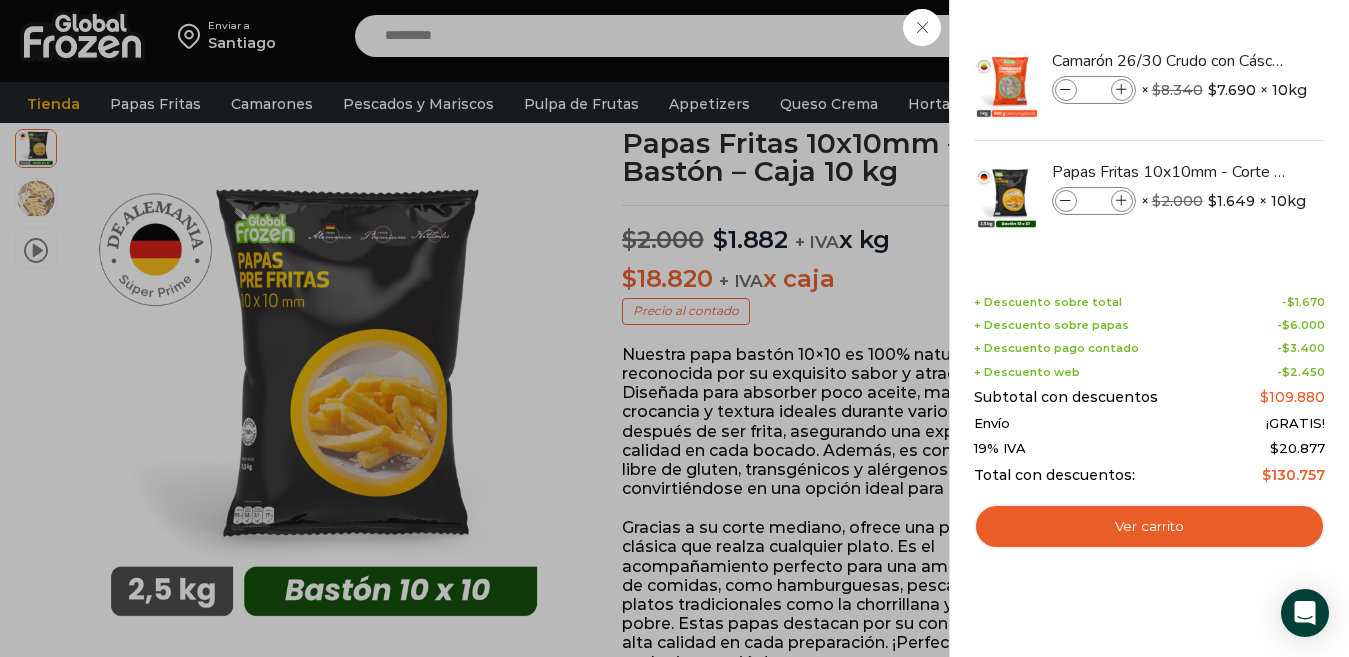 scroll, scrollTop: 67, scrollLeft: 0, axis: vertical 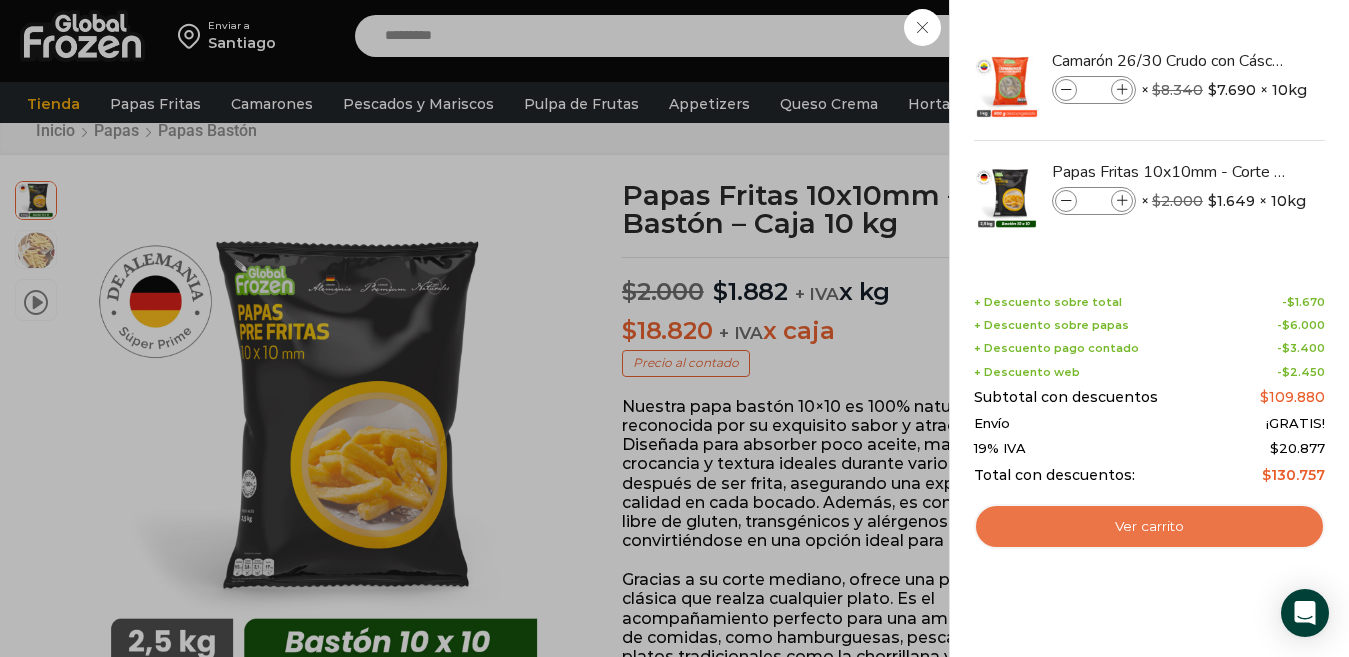 click on "Ver carrito" at bounding box center (1149, 527) 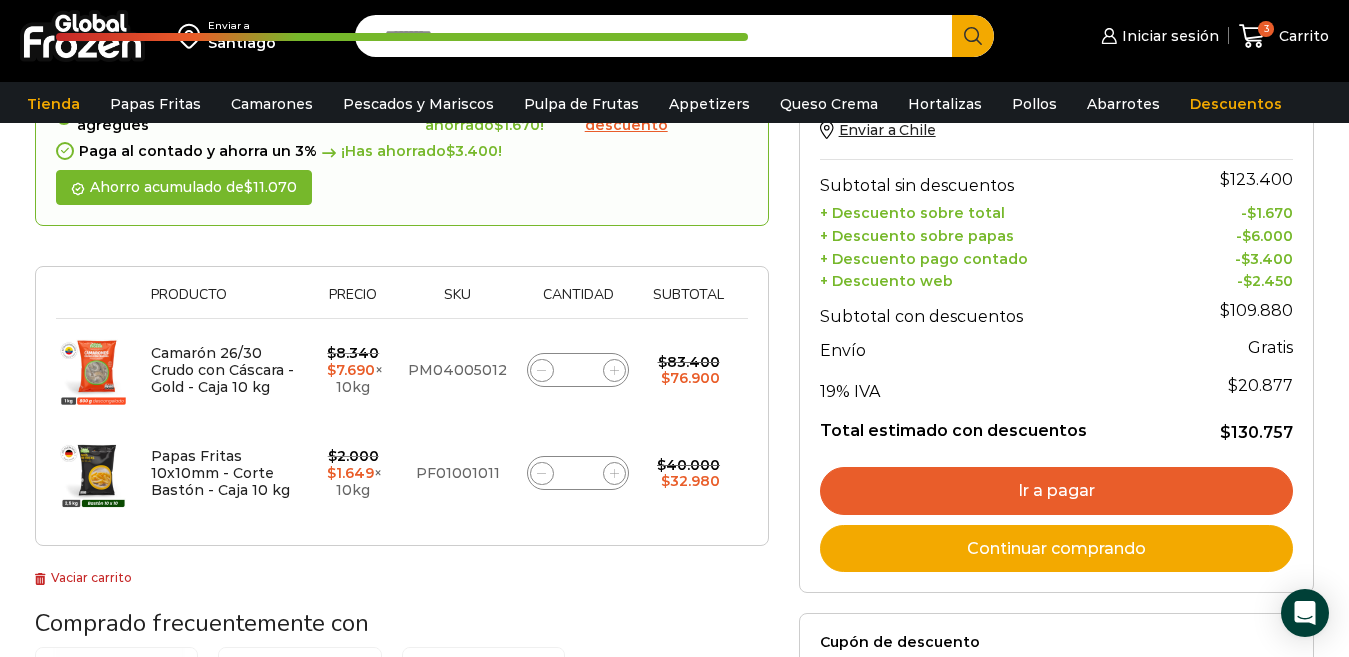 scroll, scrollTop: 200, scrollLeft: 0, axis: vertical 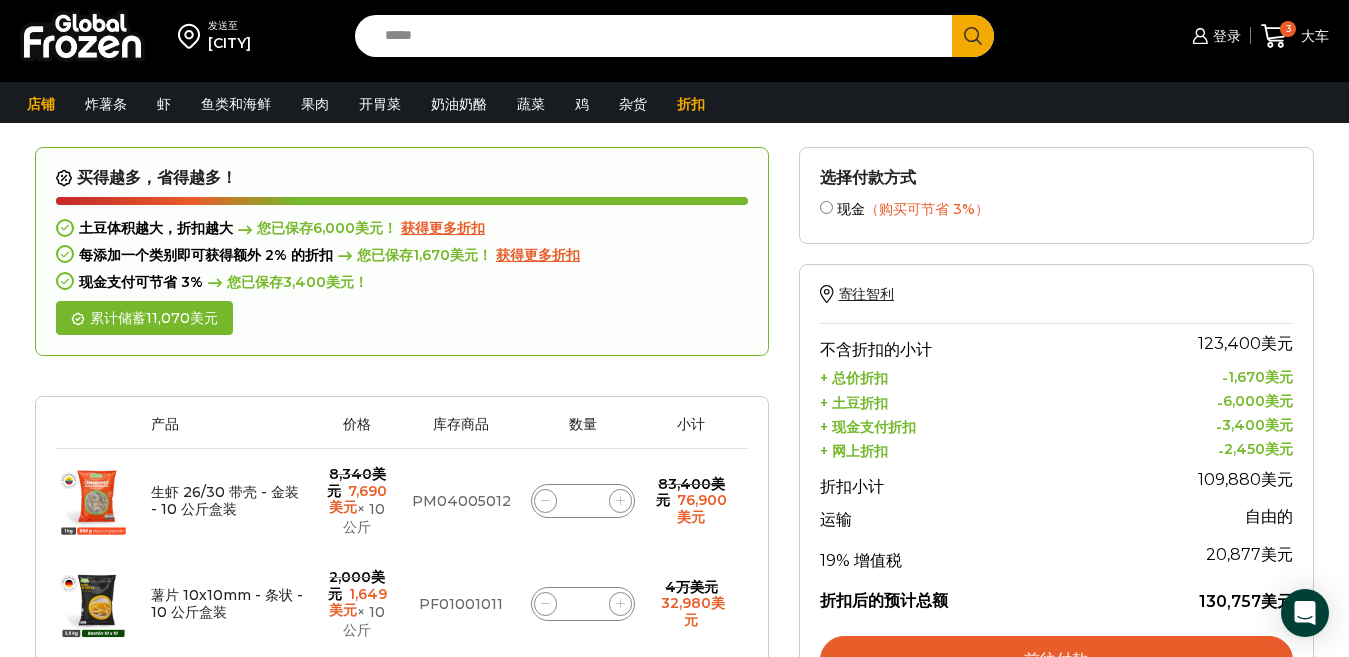 click on "获得更多折扣" at bounding box center [443, 228] 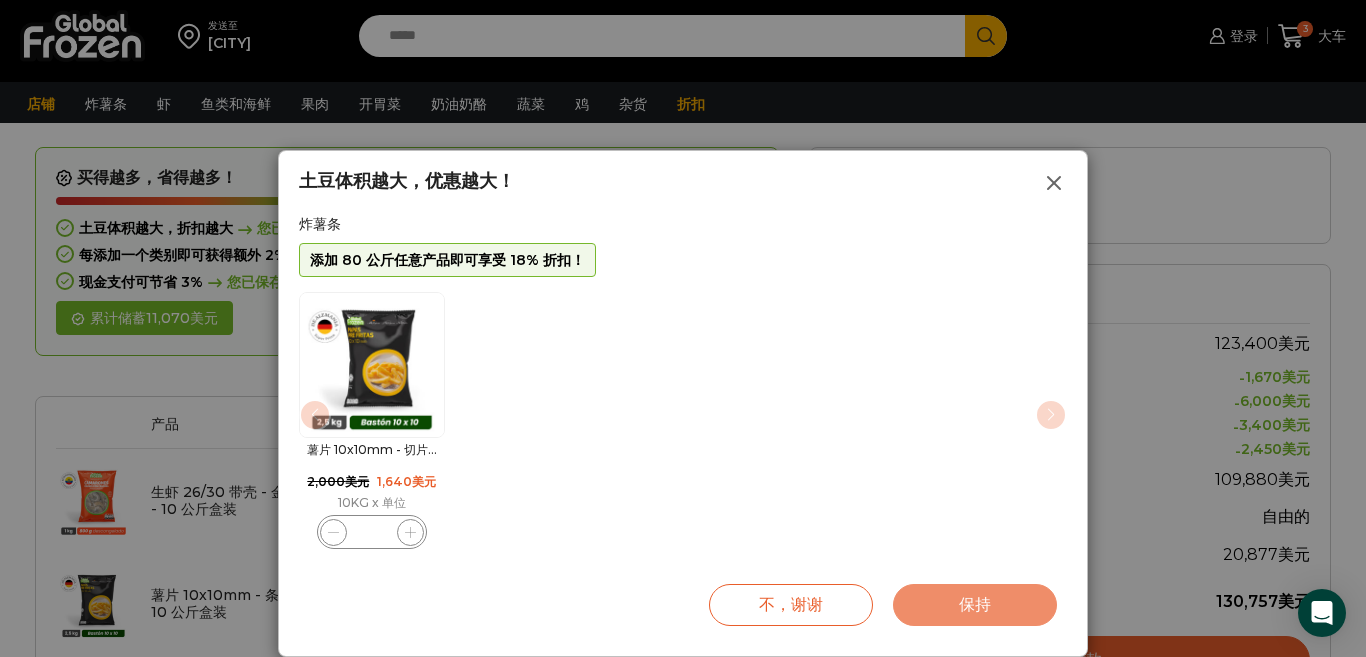 click 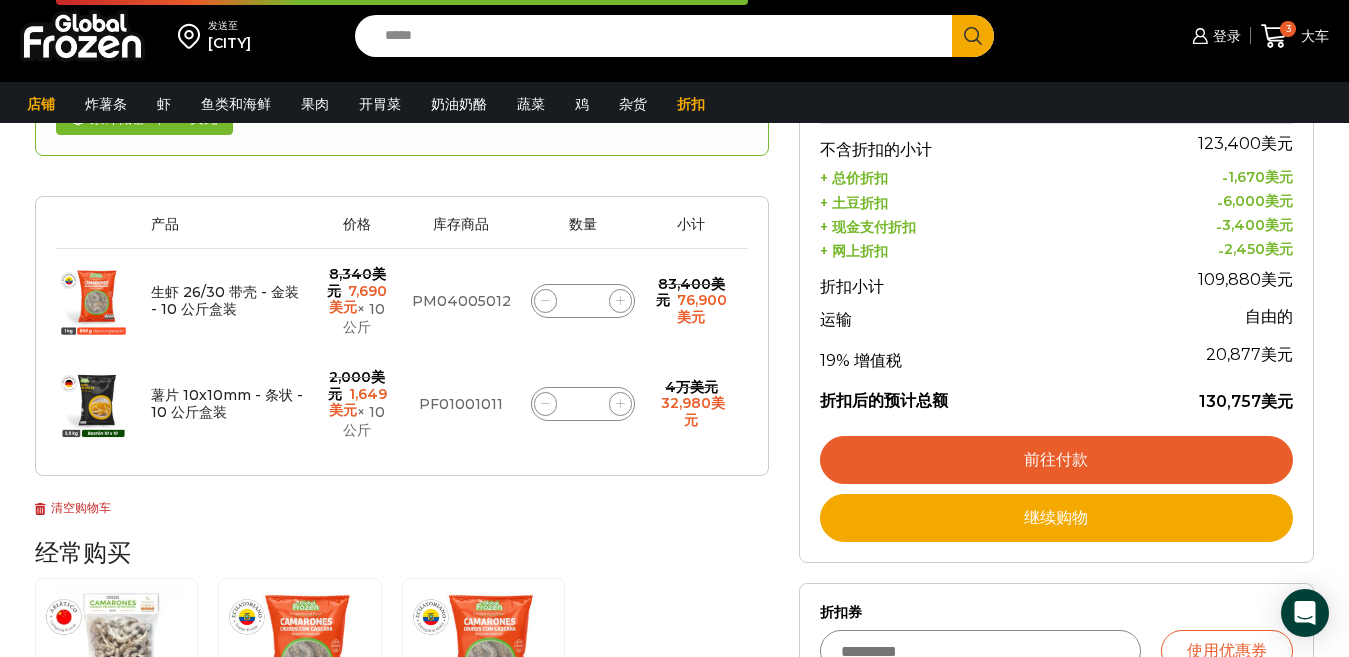 scroll, scrollTop: 200, scrollLeft: 0, axis: vertical 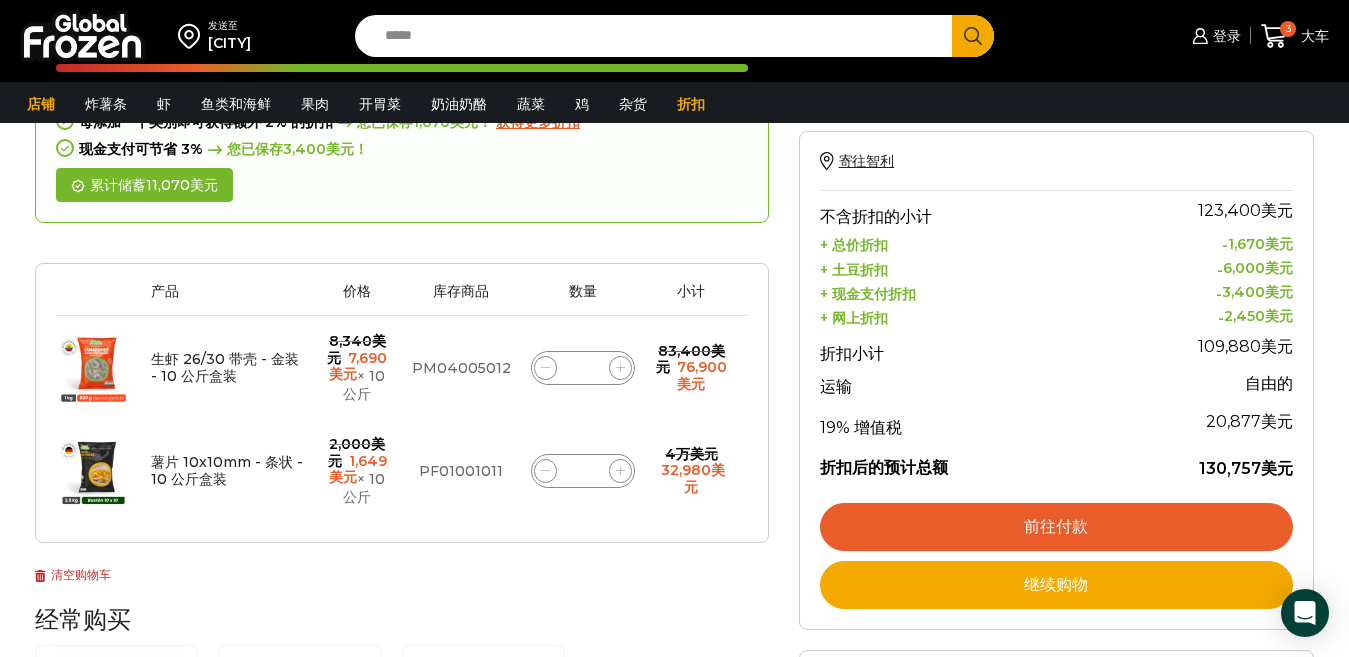 click on "前往付款" at bounding box center (1056, 526) 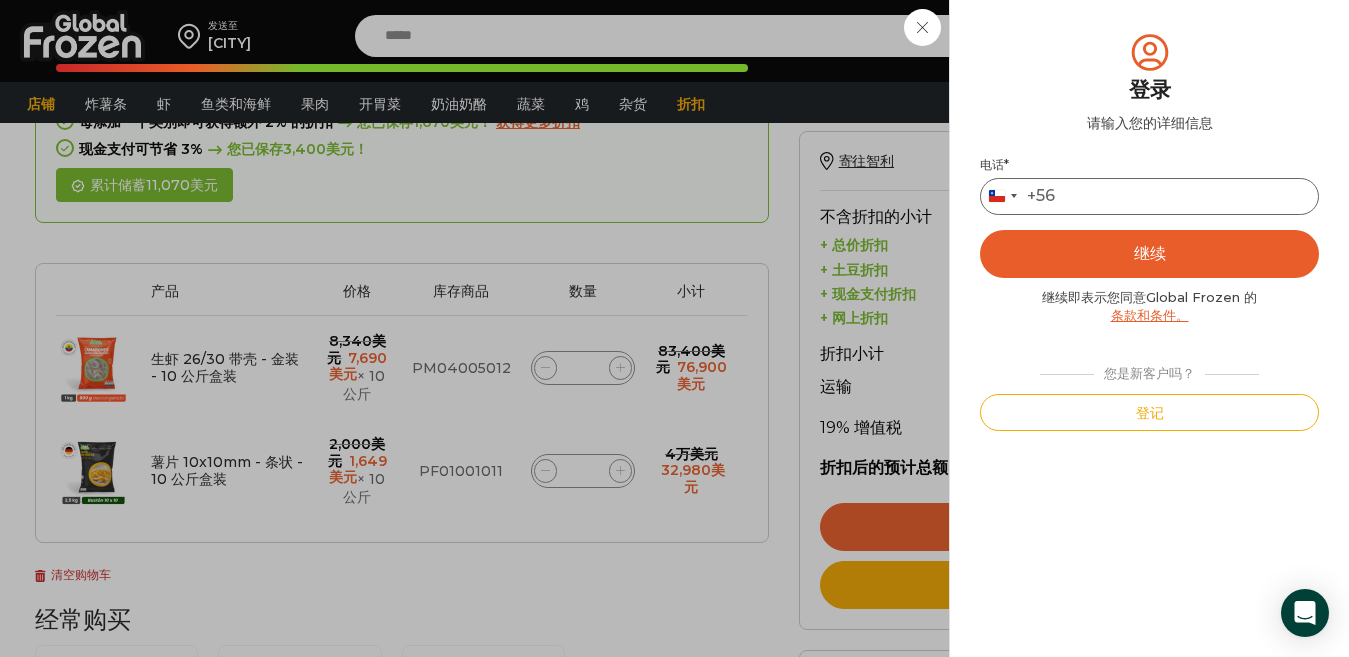 click on "电话
*" at bounding box center (1149, 196) 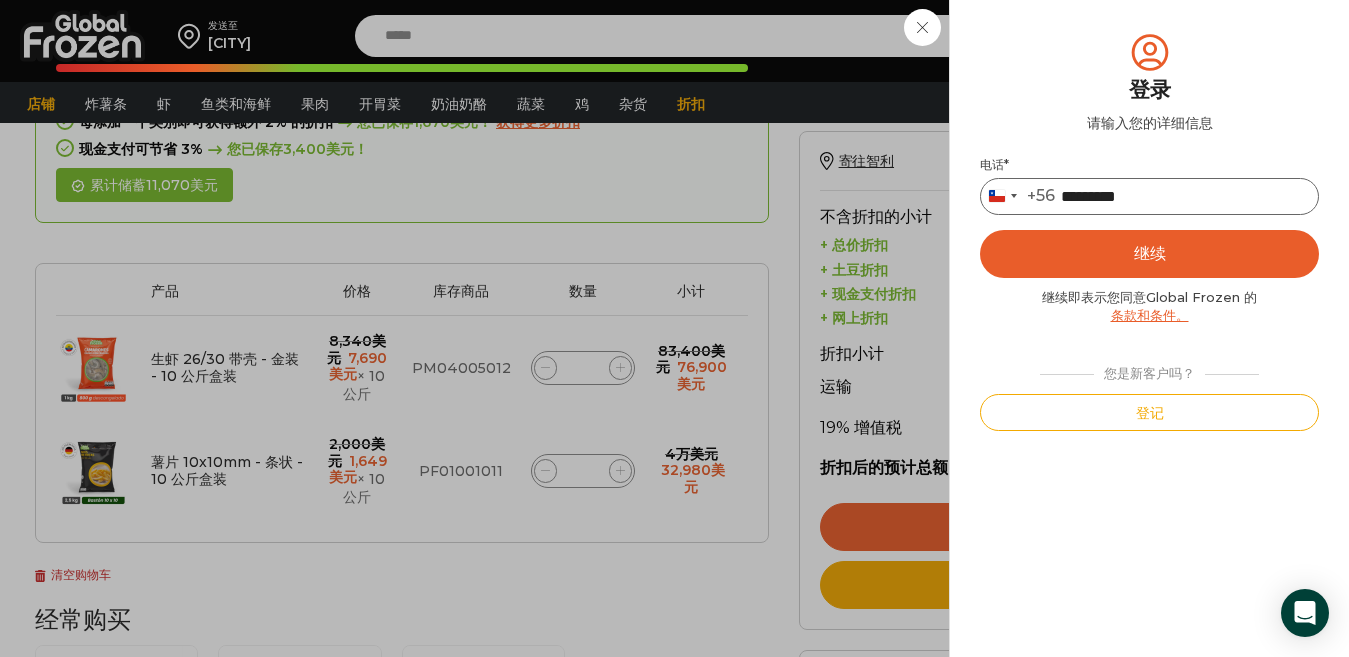 type on "*********" 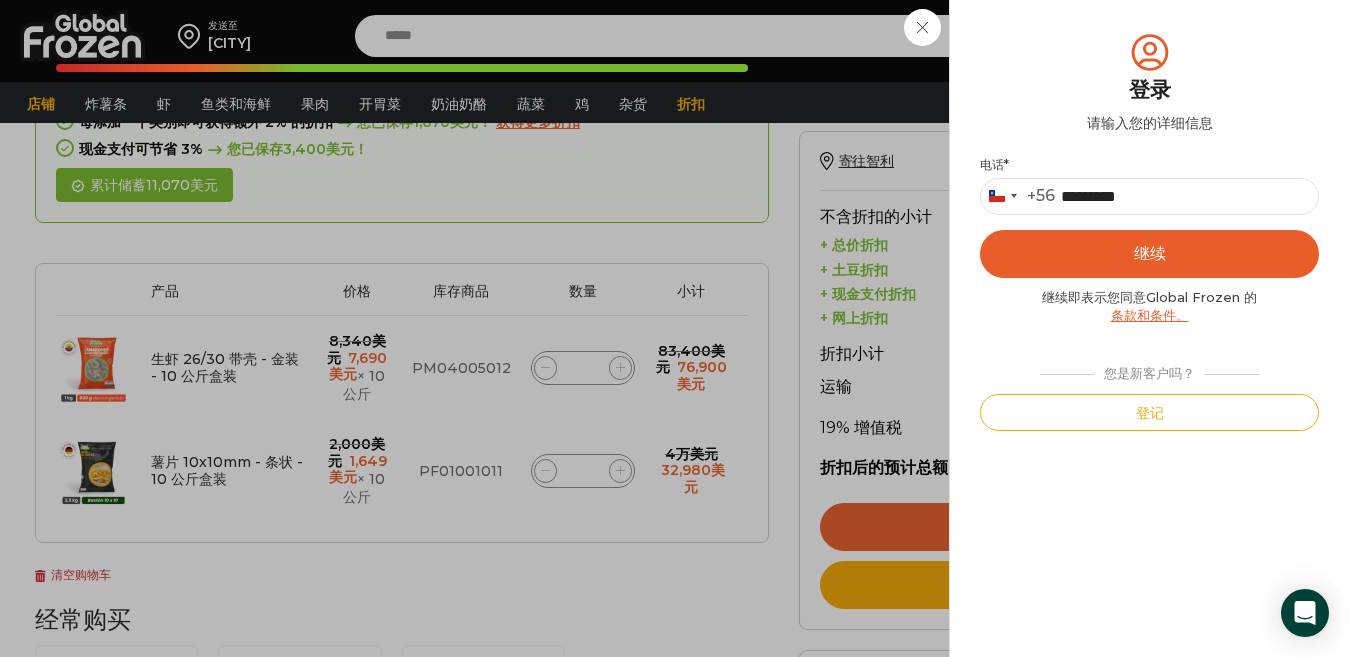 click on "继续" at bounding box center (1149, 254) 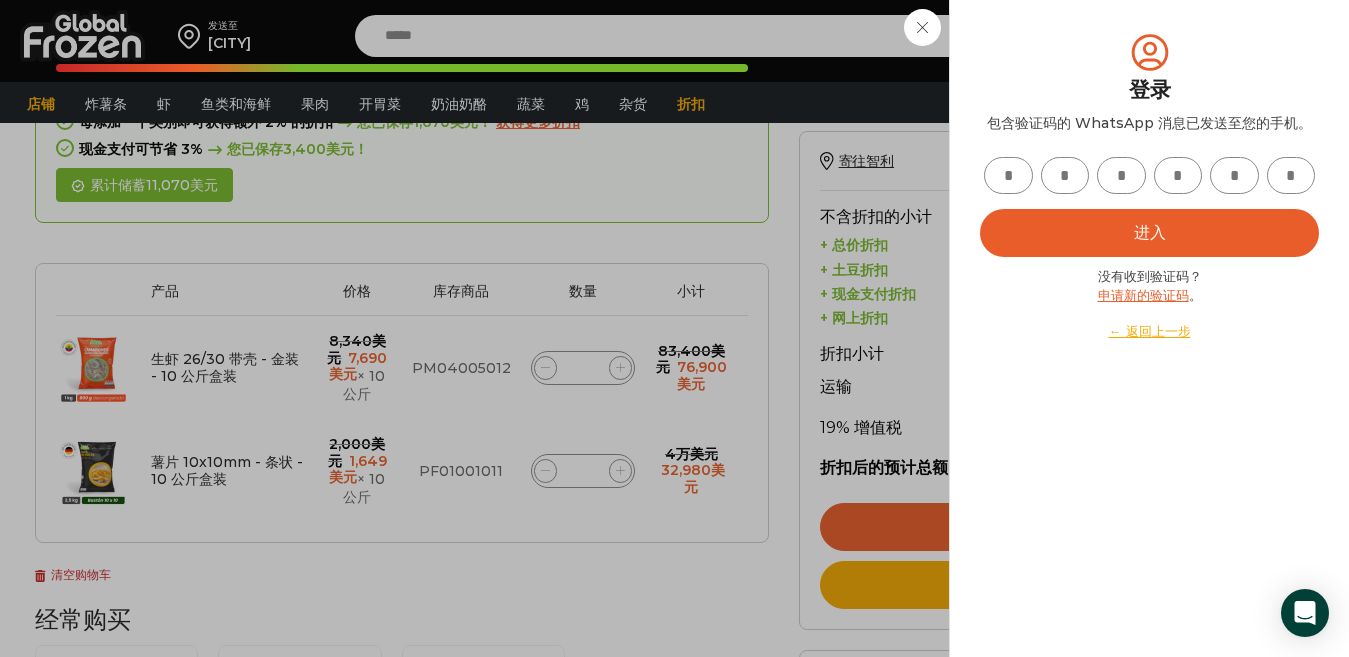 click at bounding box center [1008, 175] 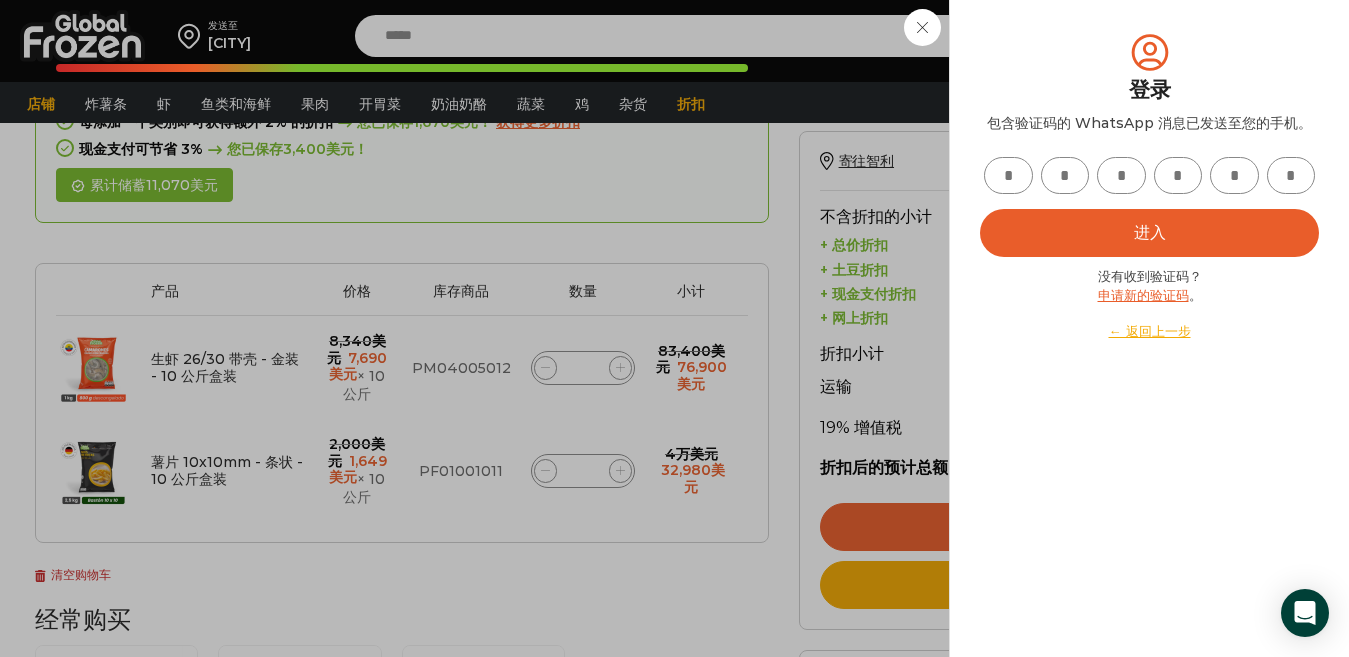 type on "*" 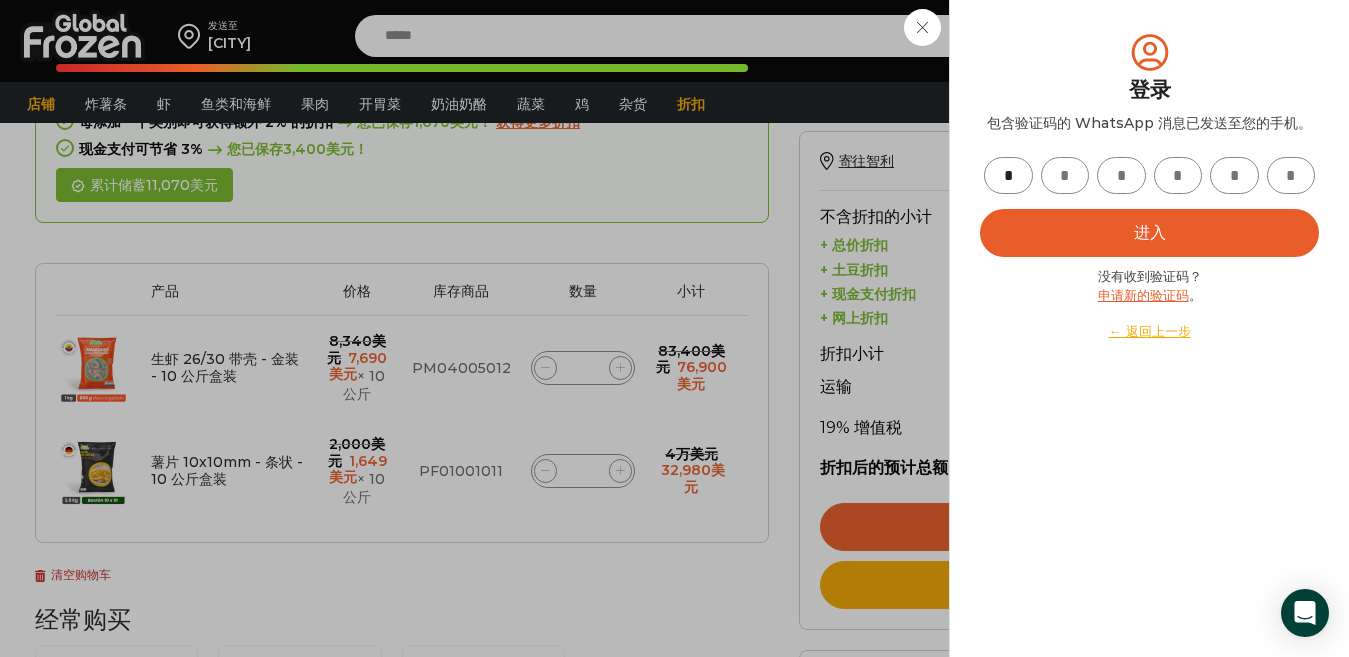 type on "*" 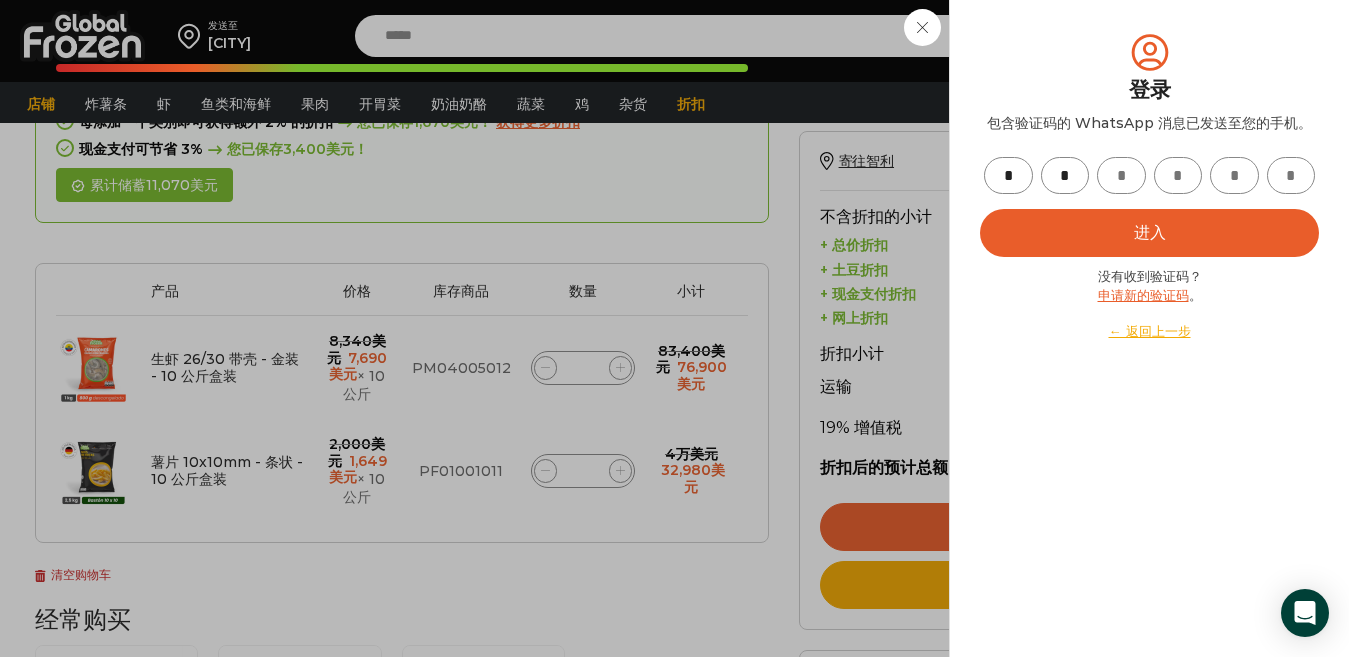 type on "*" 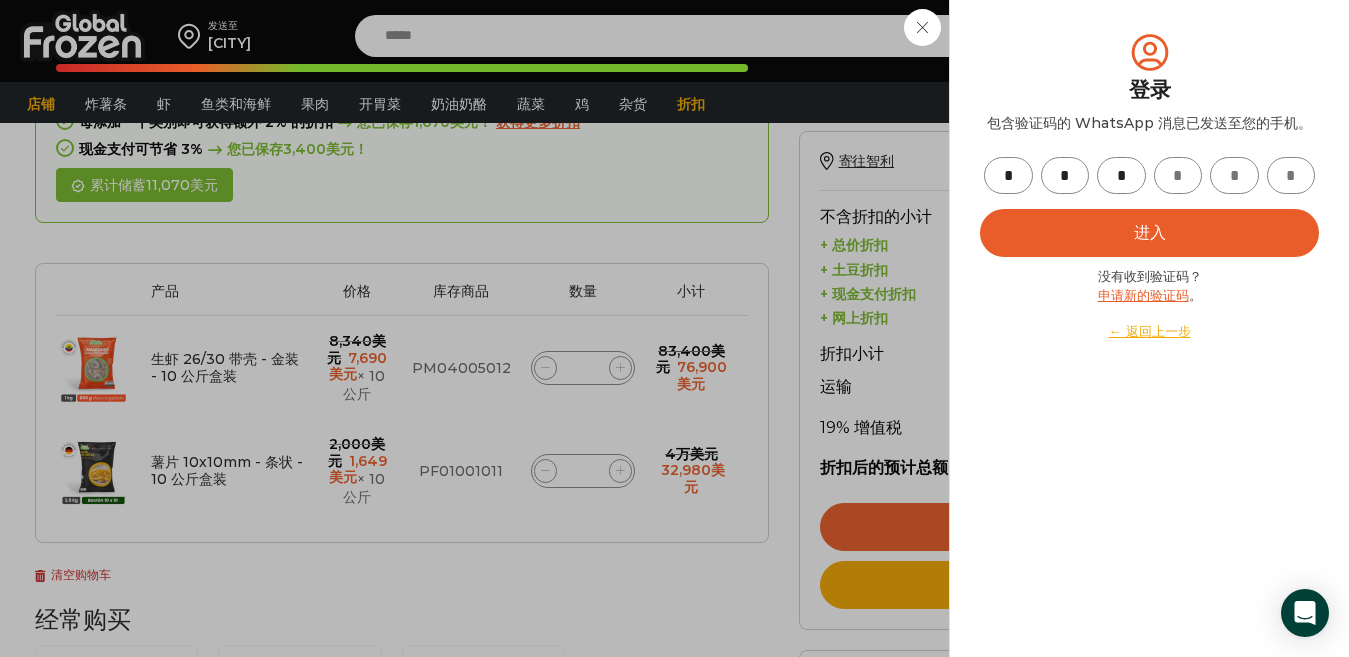 type on "*" 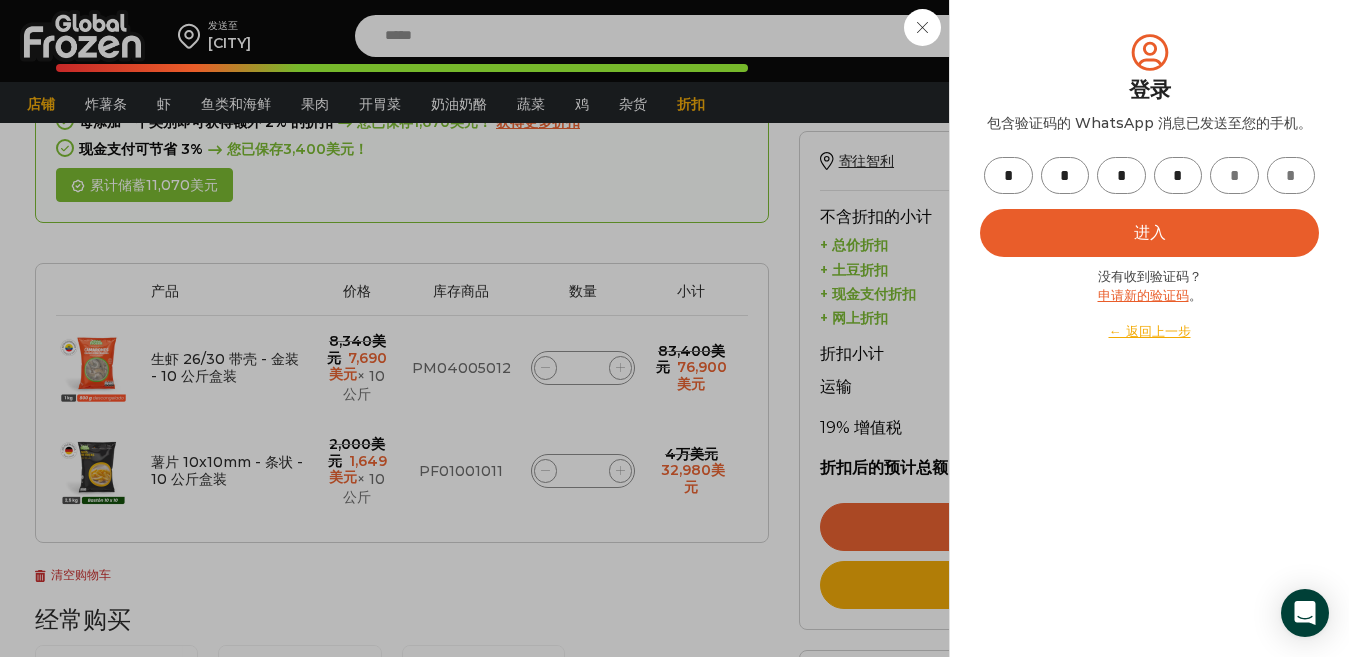 type on "*" 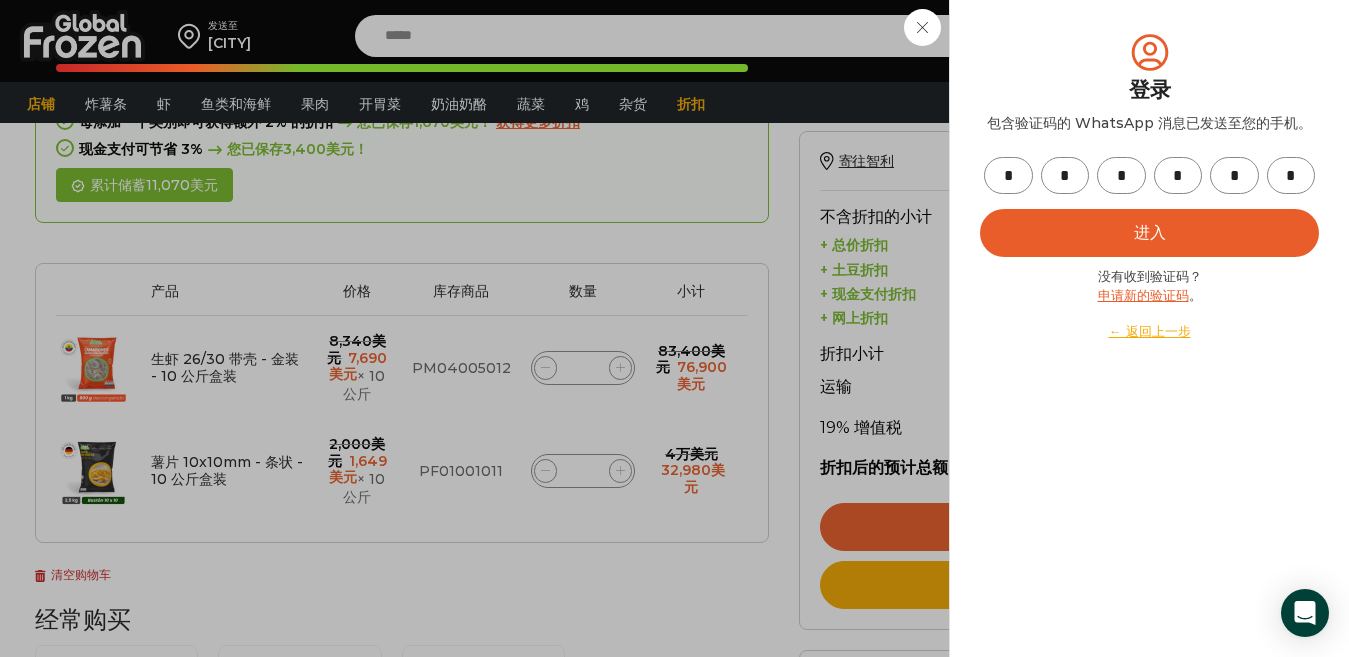 type on "*" 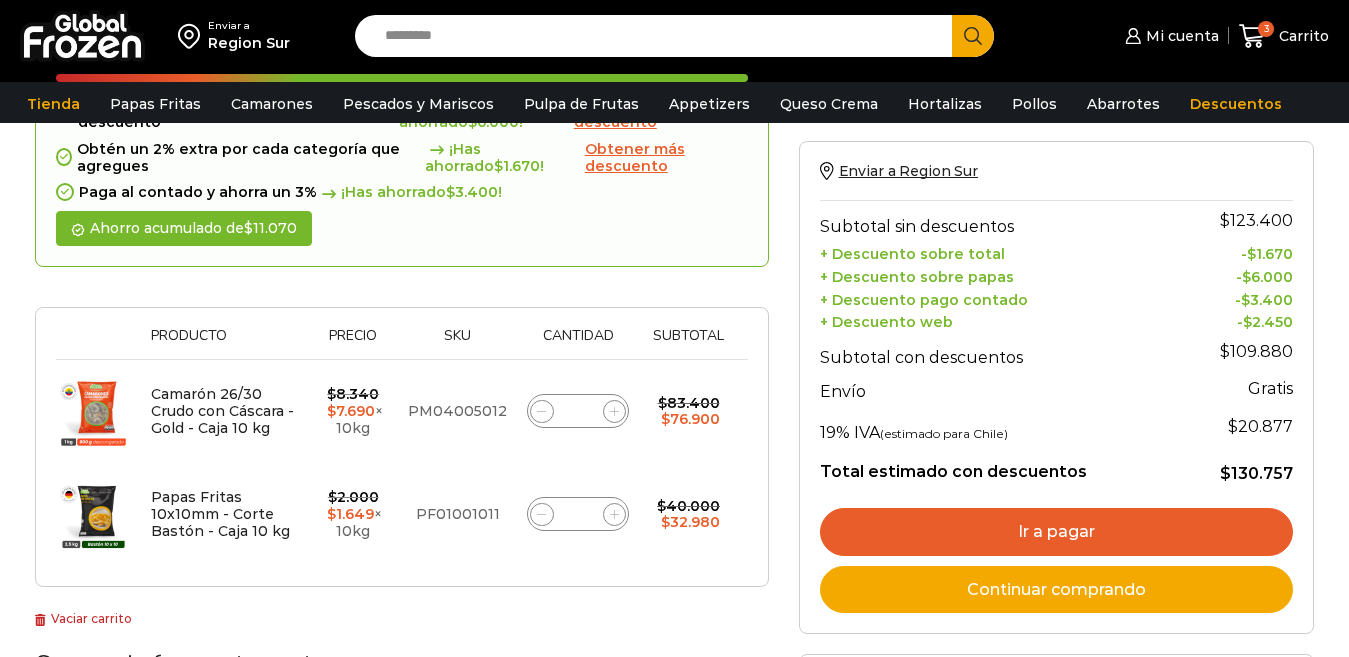 scroll, scrollTop: 200, scrollLeft: 0, axis: vertical 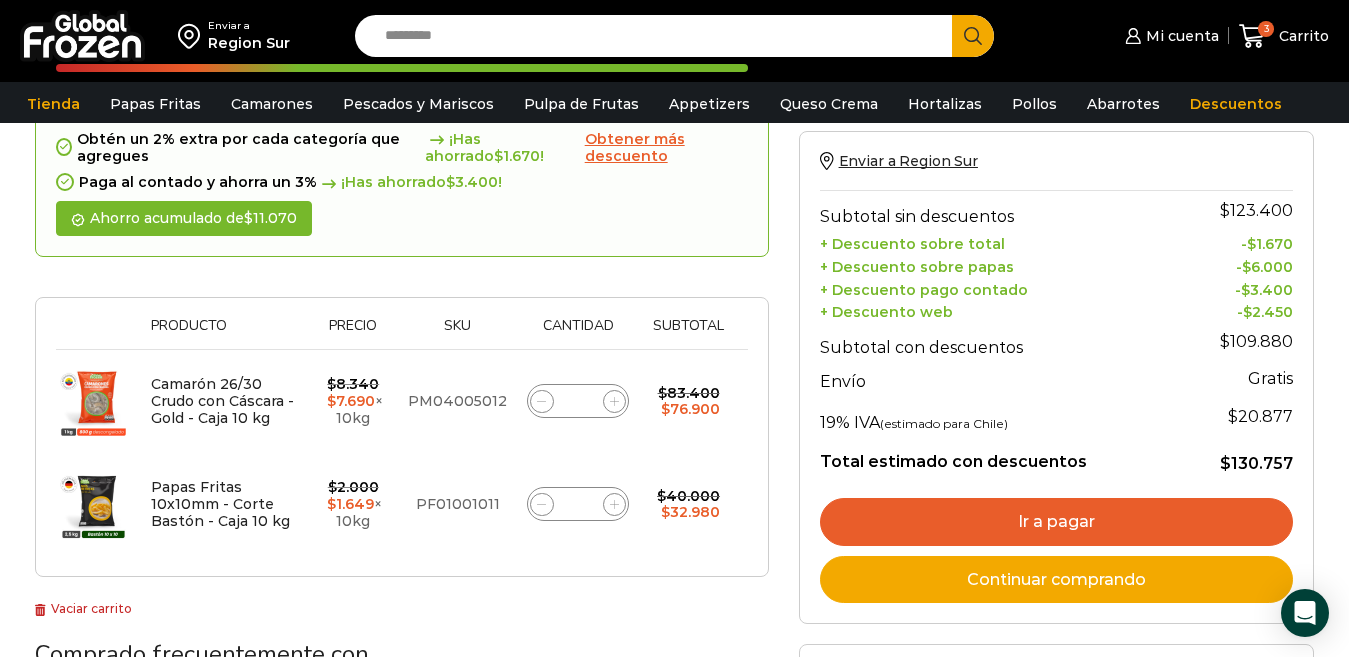 click on "Ir a pagar" at bounding box center (1056, 522) 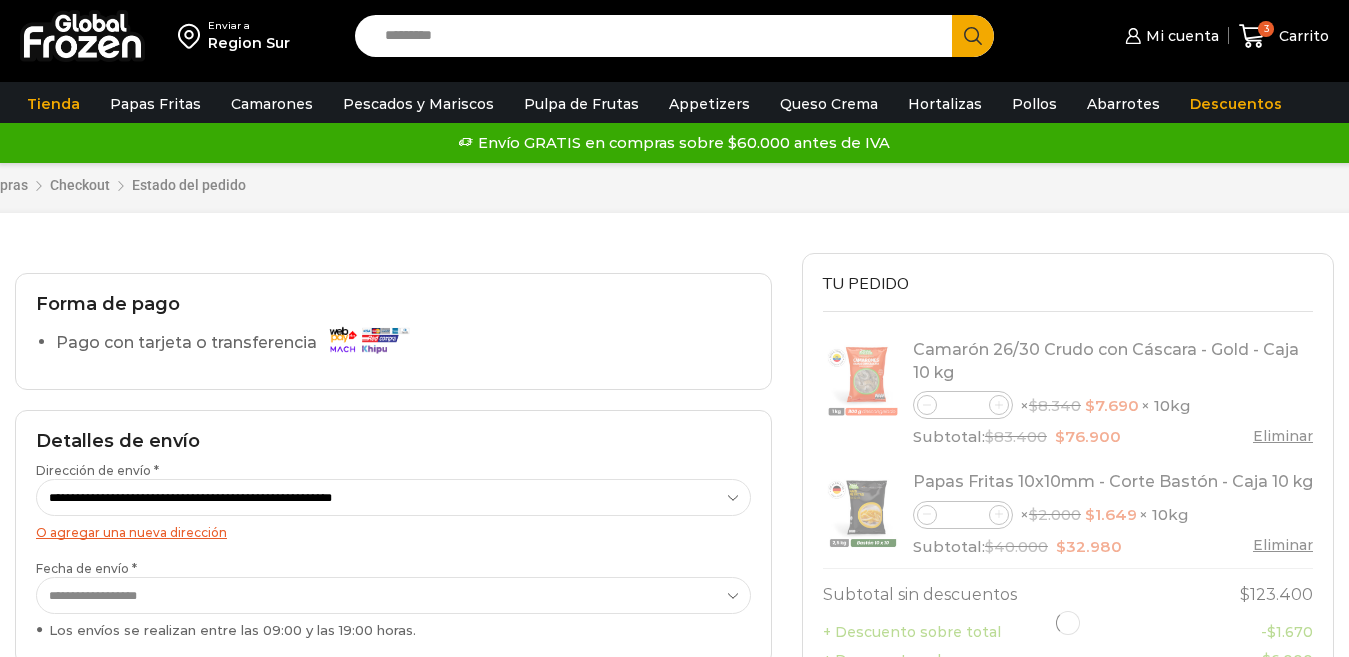 scroll, scrollTop: 0, scrollLeft: 0, axis: both 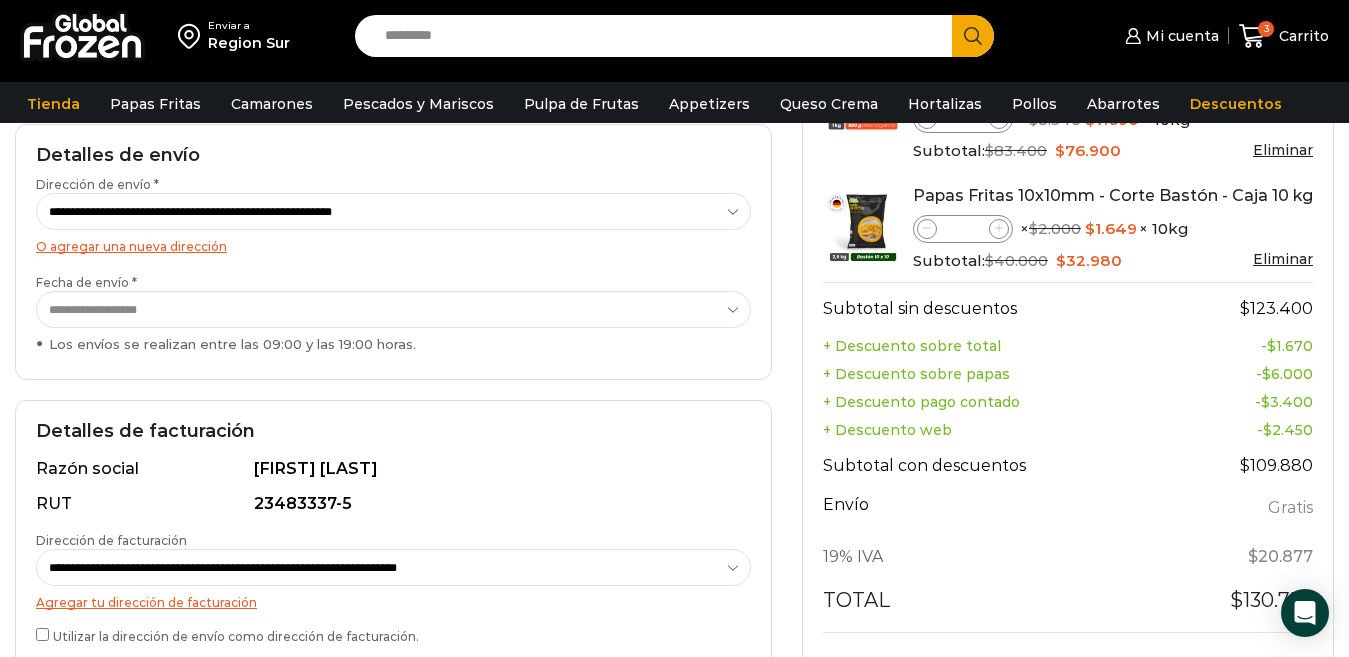 click on "**********" at bounding box center (393, 309) 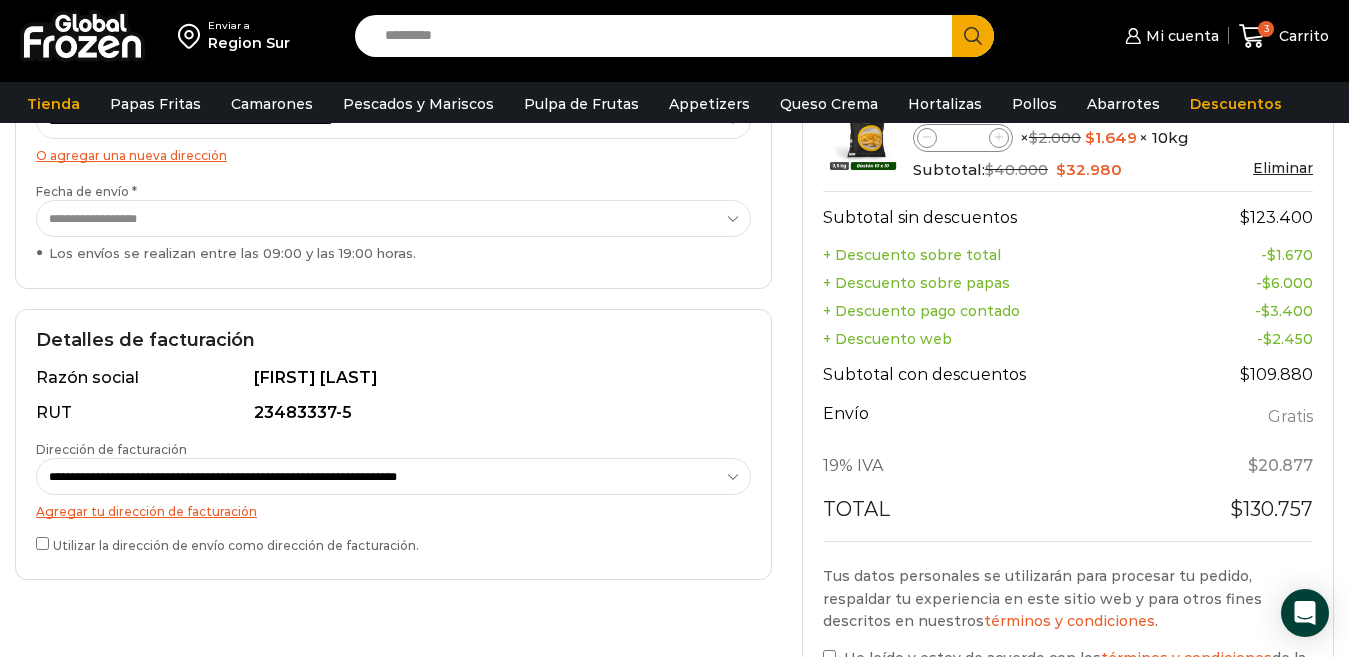 scroll, scrollTop: 363, scrollLeft: 0, axis: vertical 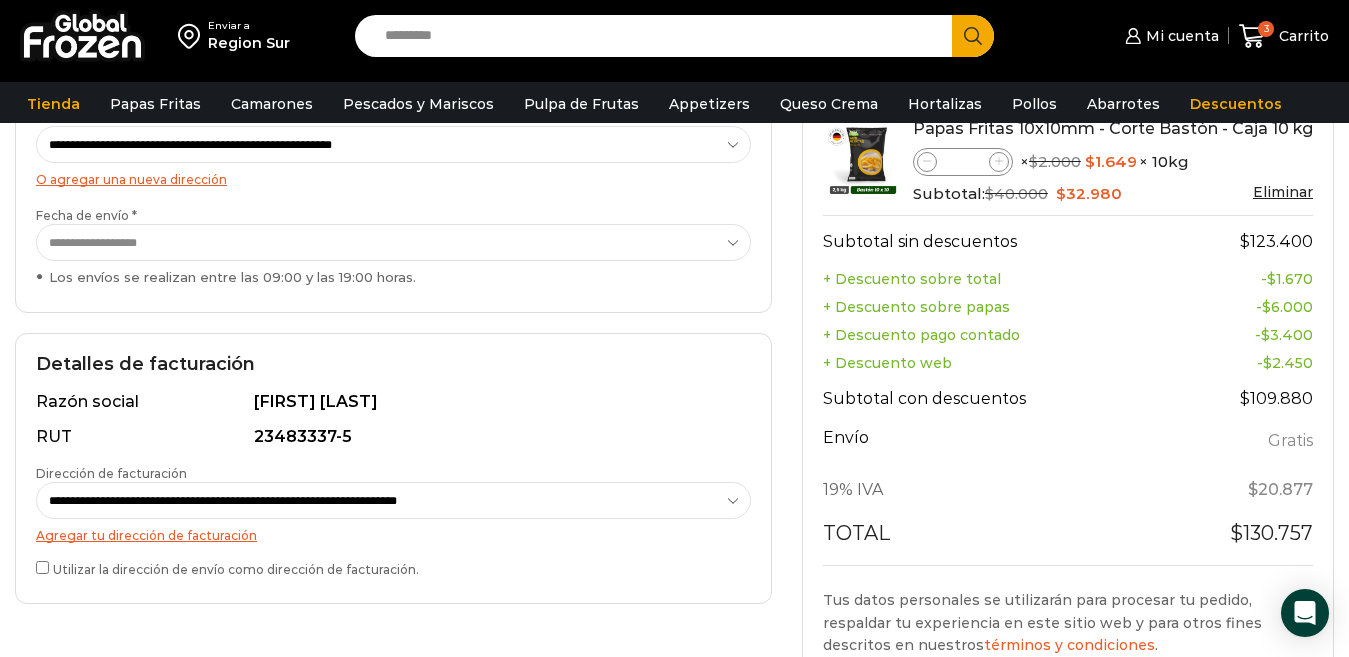 click on "**********" at bounding box center (393, 242) 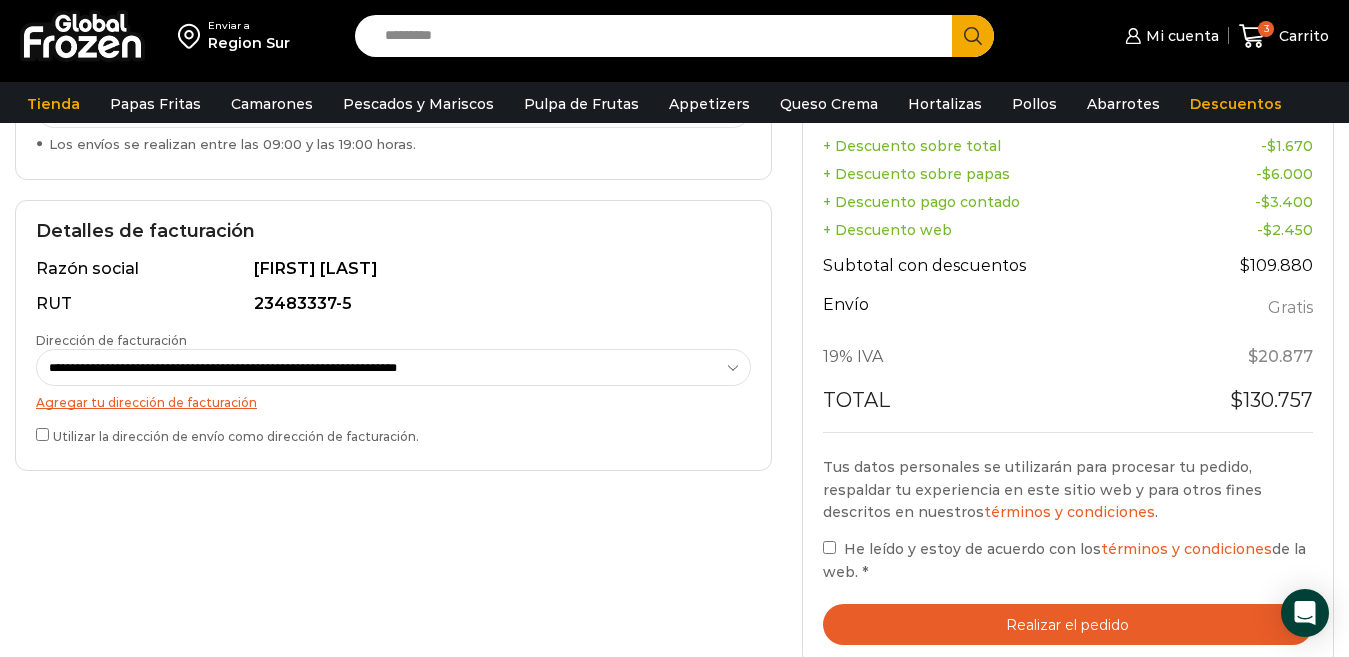 scroll, scrollTop: 563, scrollLeft: 0, axis: vertical 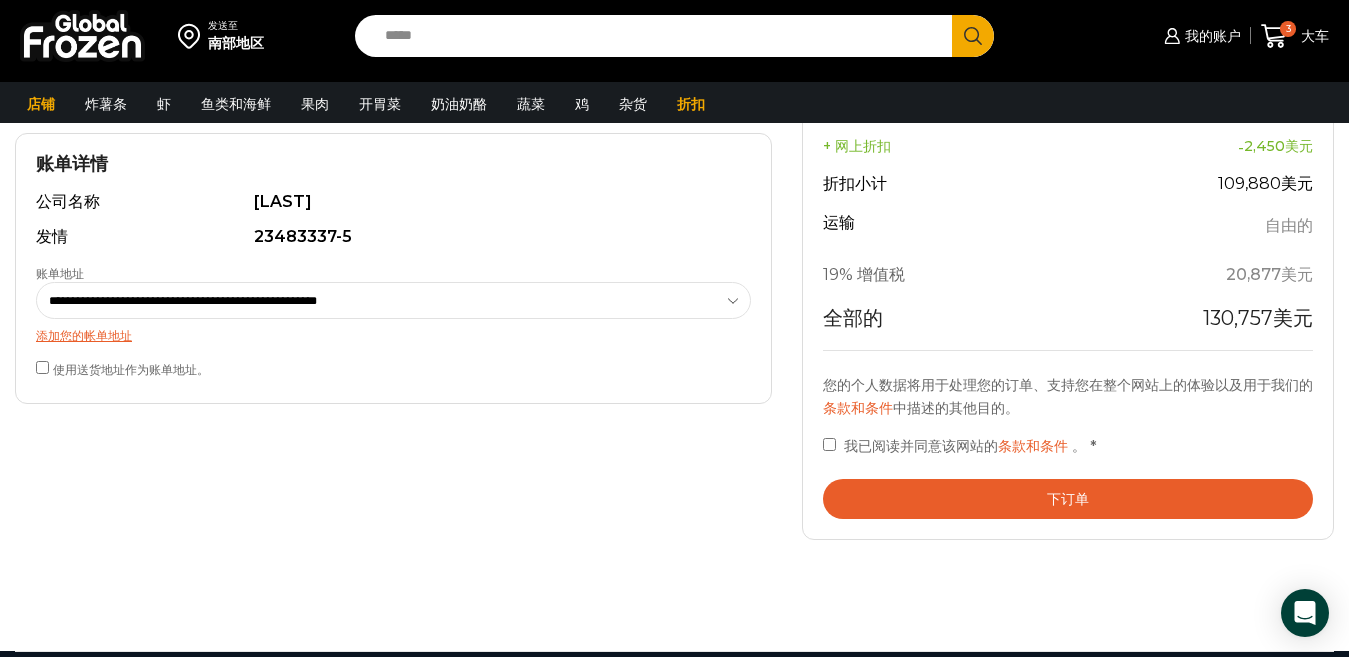 click on "下订单" at bounding box center [1068, 499] 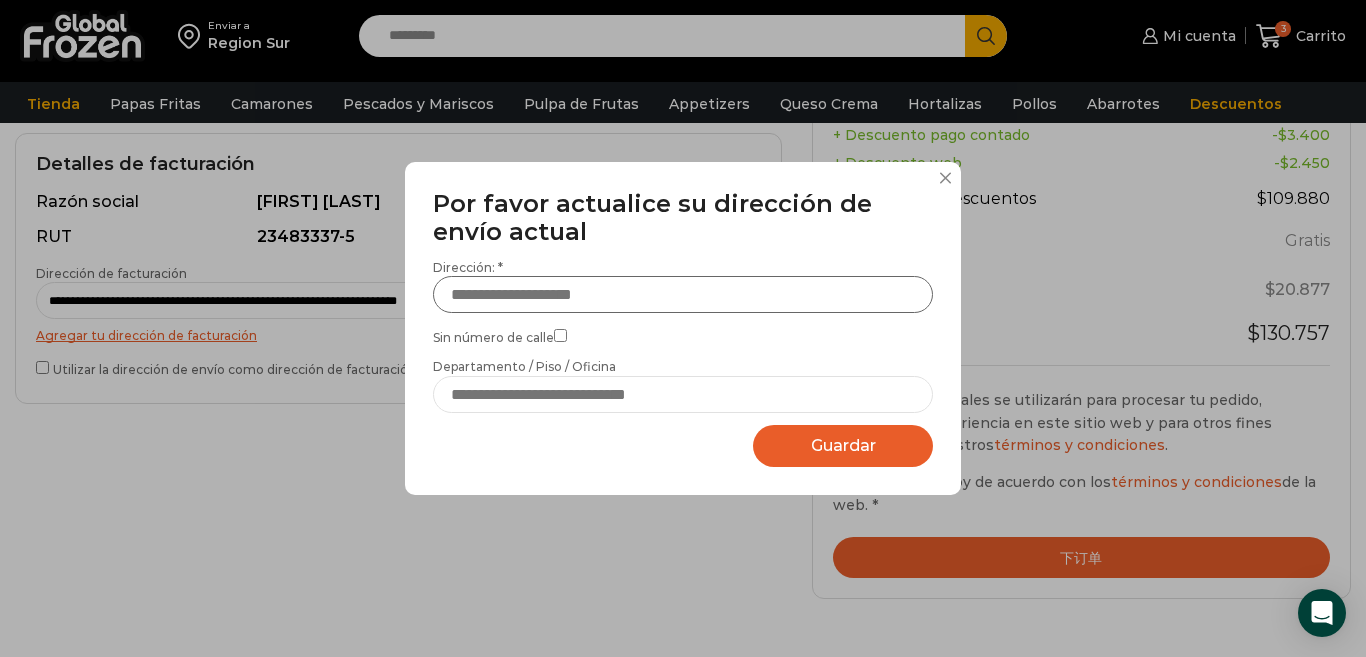 click on "Dirección: *" at bounding box center (683, 294) 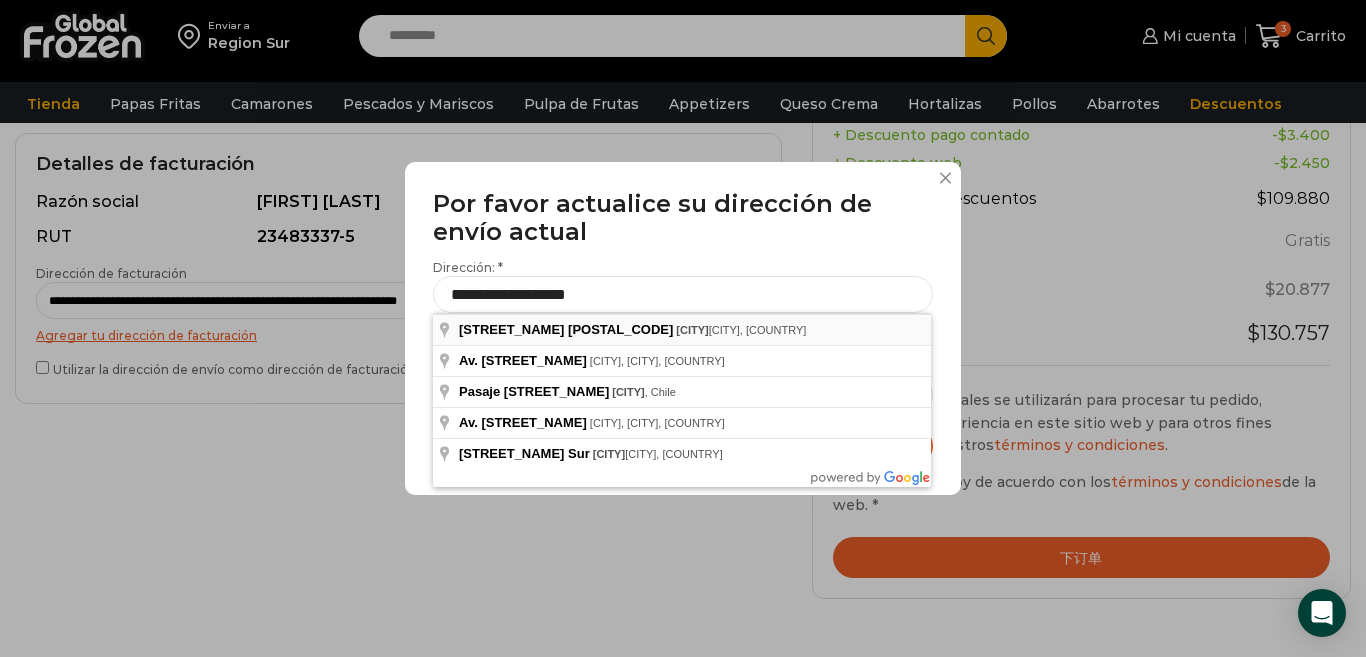 type on "**********" 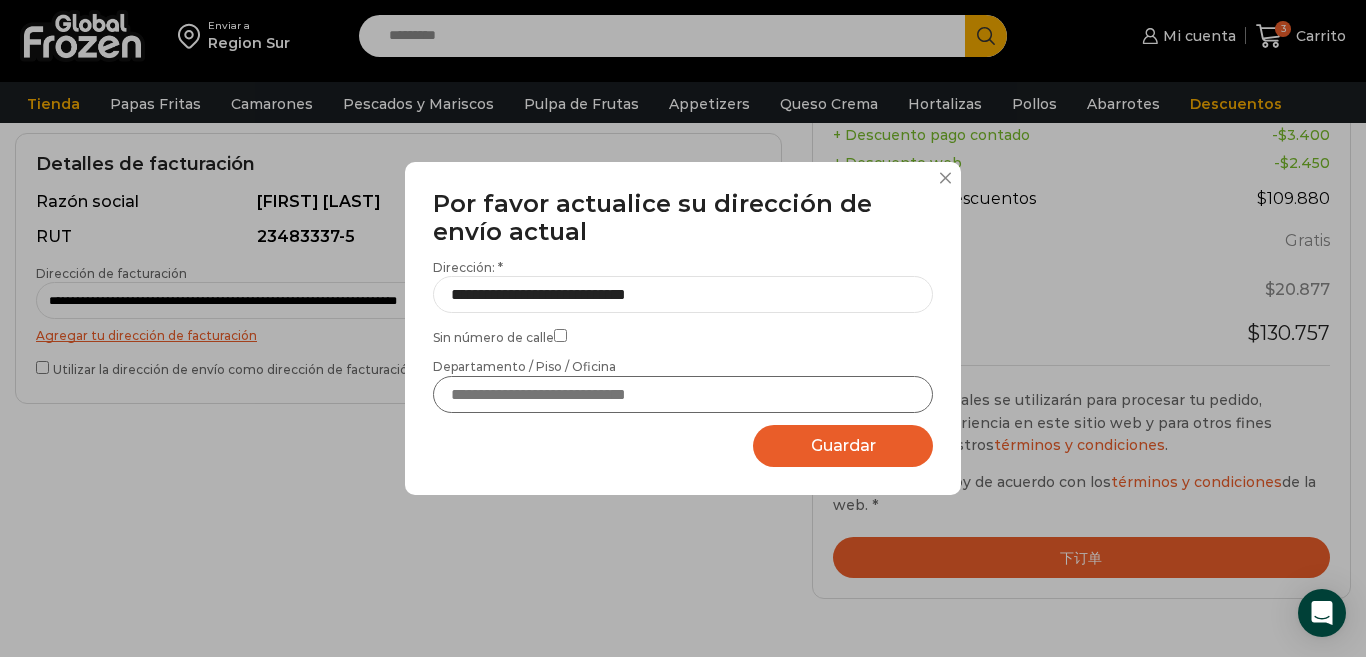 click on "Departamento / Piso / Oficina" at bounding box center (683, 394) 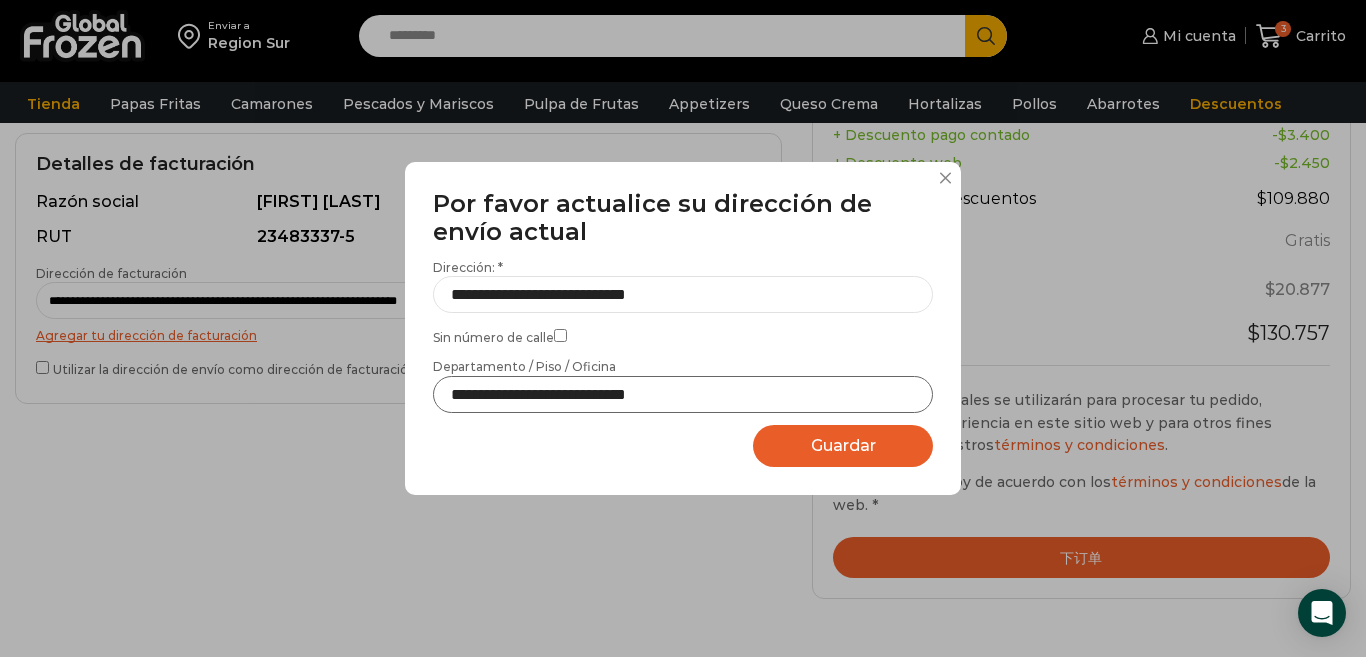 type on "**********" 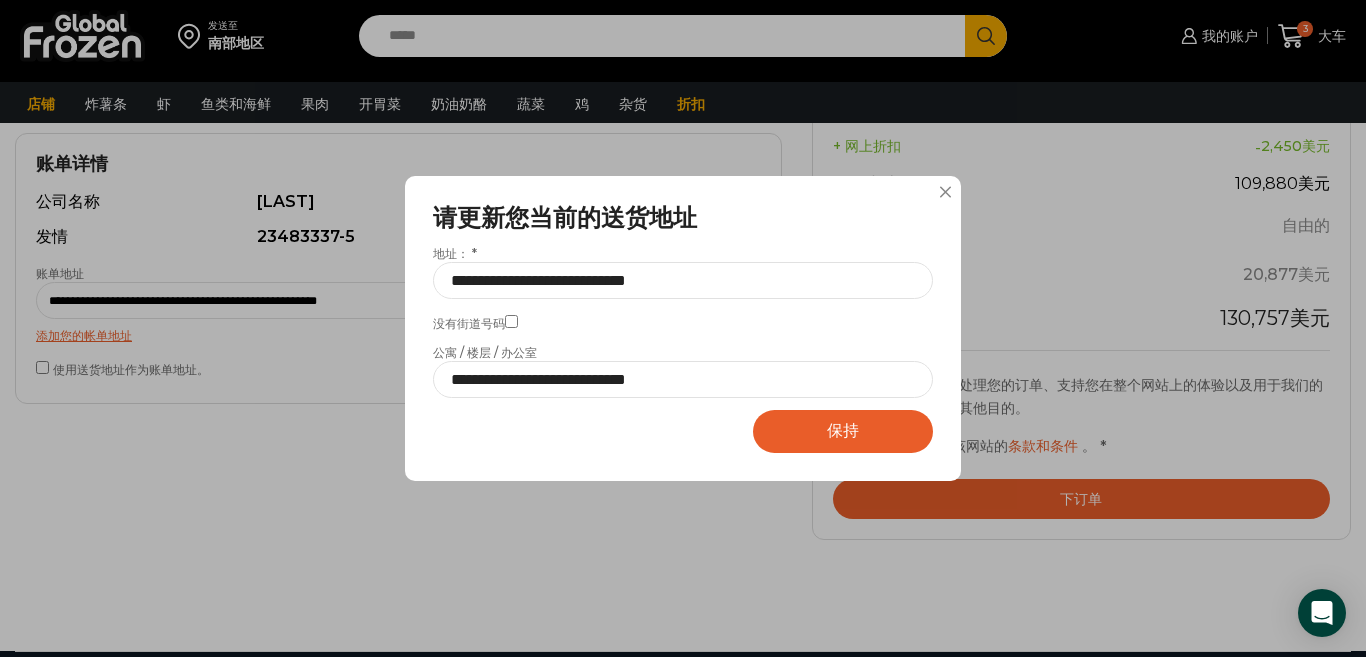 click on "保持 Guardando..." at bounding box center [843, 431] 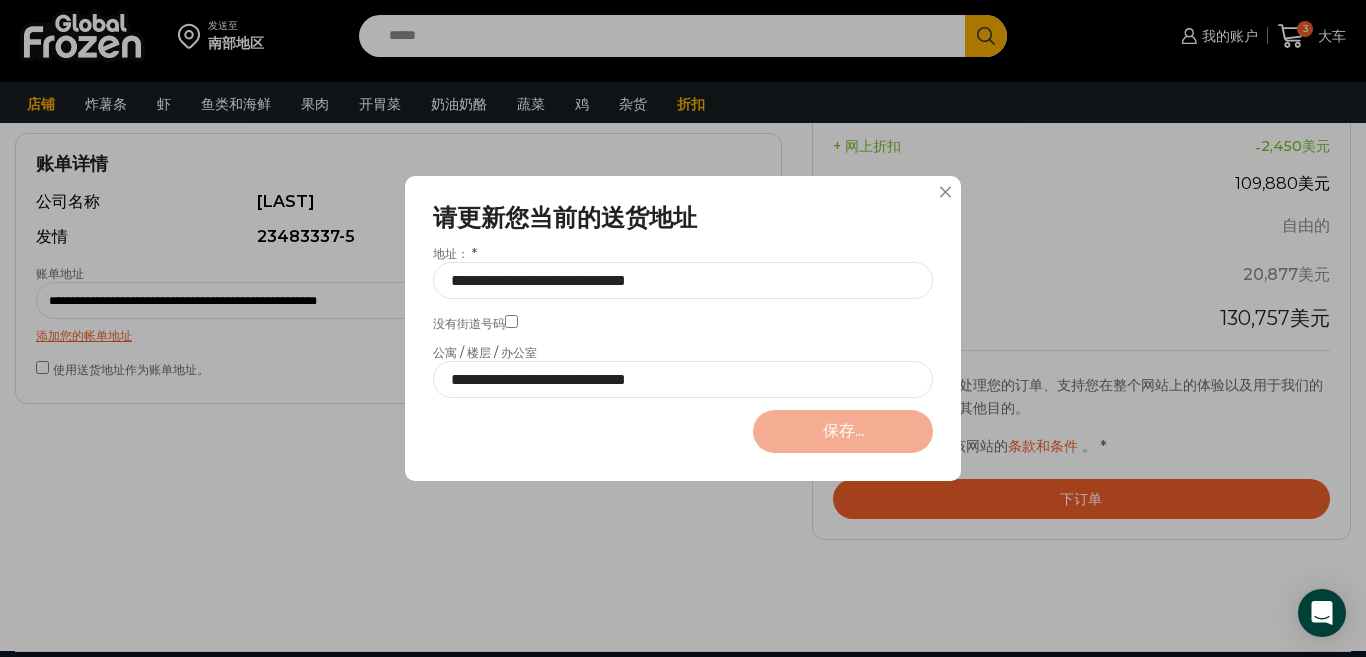 select on "*******" 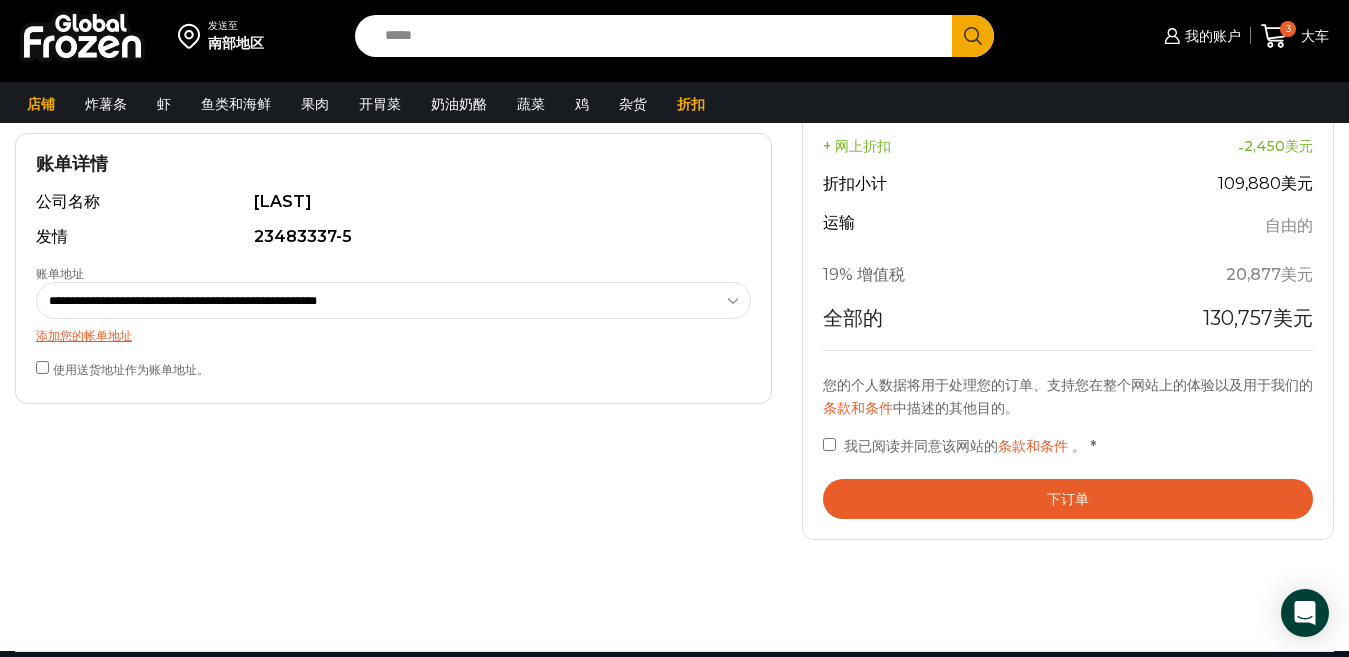 click on "下订单" at bounding box center [1068, 499] 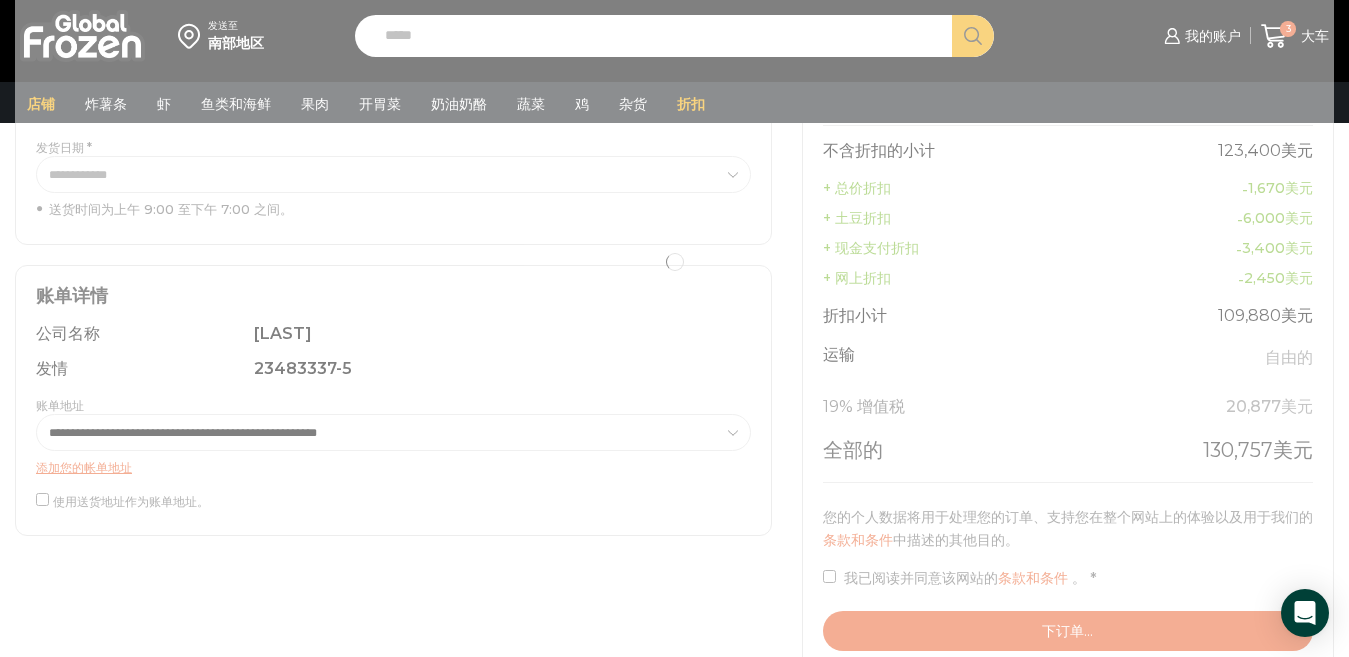 scroll, scrollTop: 430, scrollLeft: 0, axis: vertical 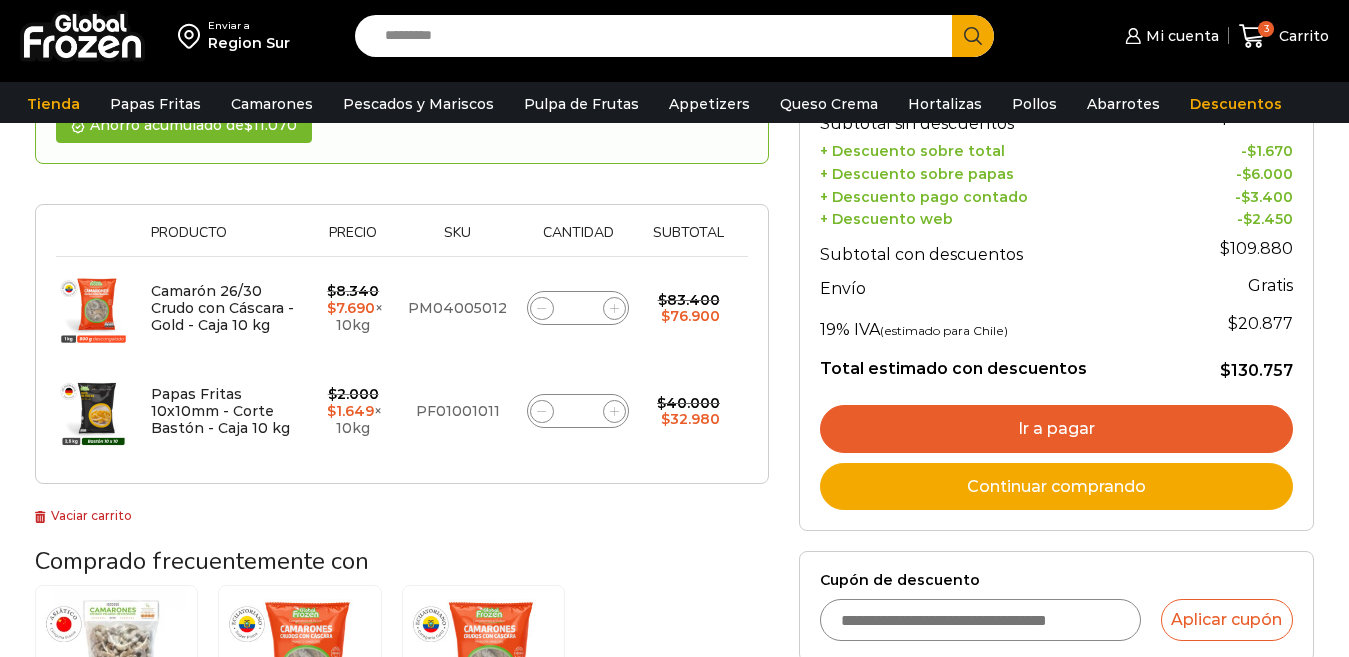 click on "Ir a pagar" at bounding box center [1056, 429] 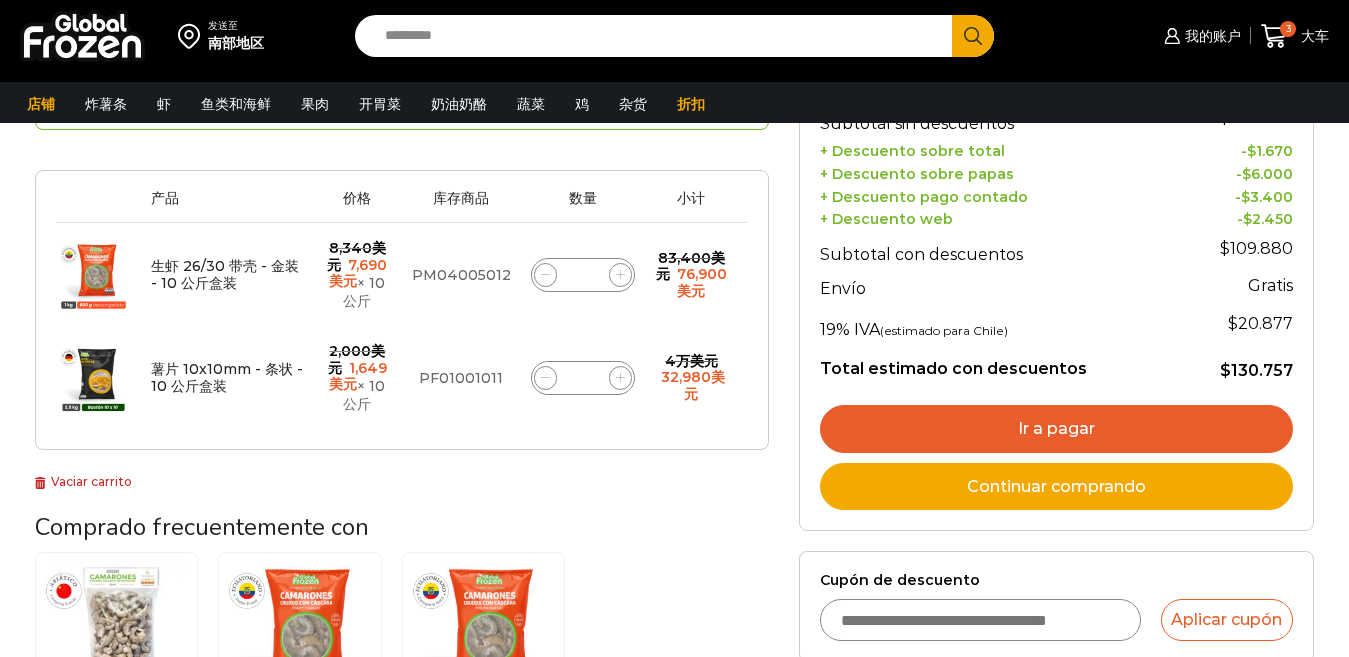 scroll, scrollTop: 276, scrollLeft: 0, axis: vertical 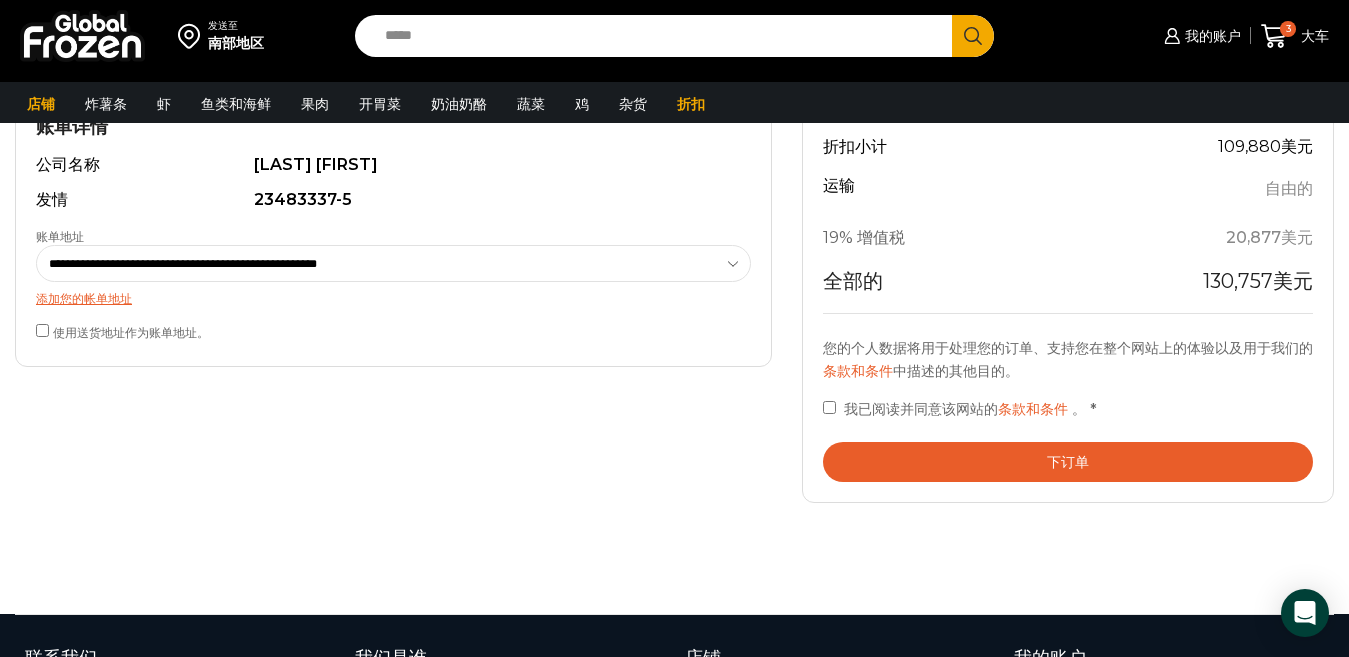 drag, startPoint x: 911, startPoint y: 446, endPoint x: 962, endPoint y: 283, distance: 170.79227 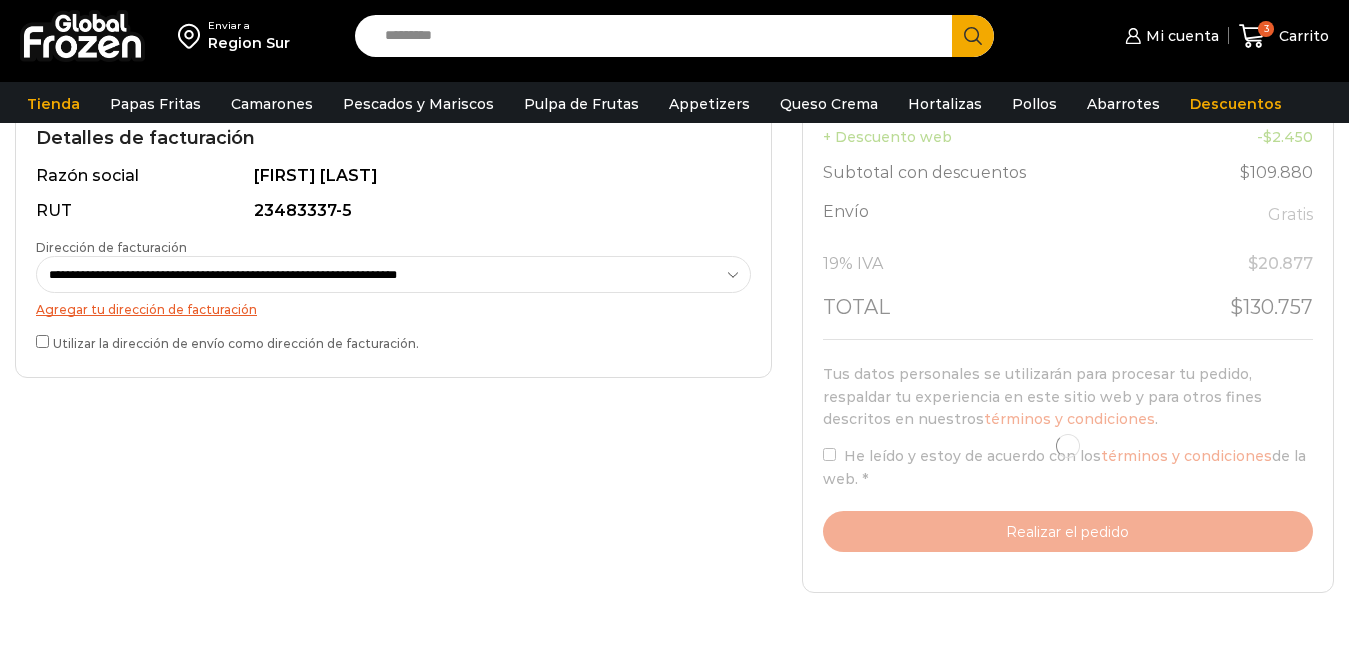 scroll, scrollTop: 589, scrollLeft: 0, axis: vertical 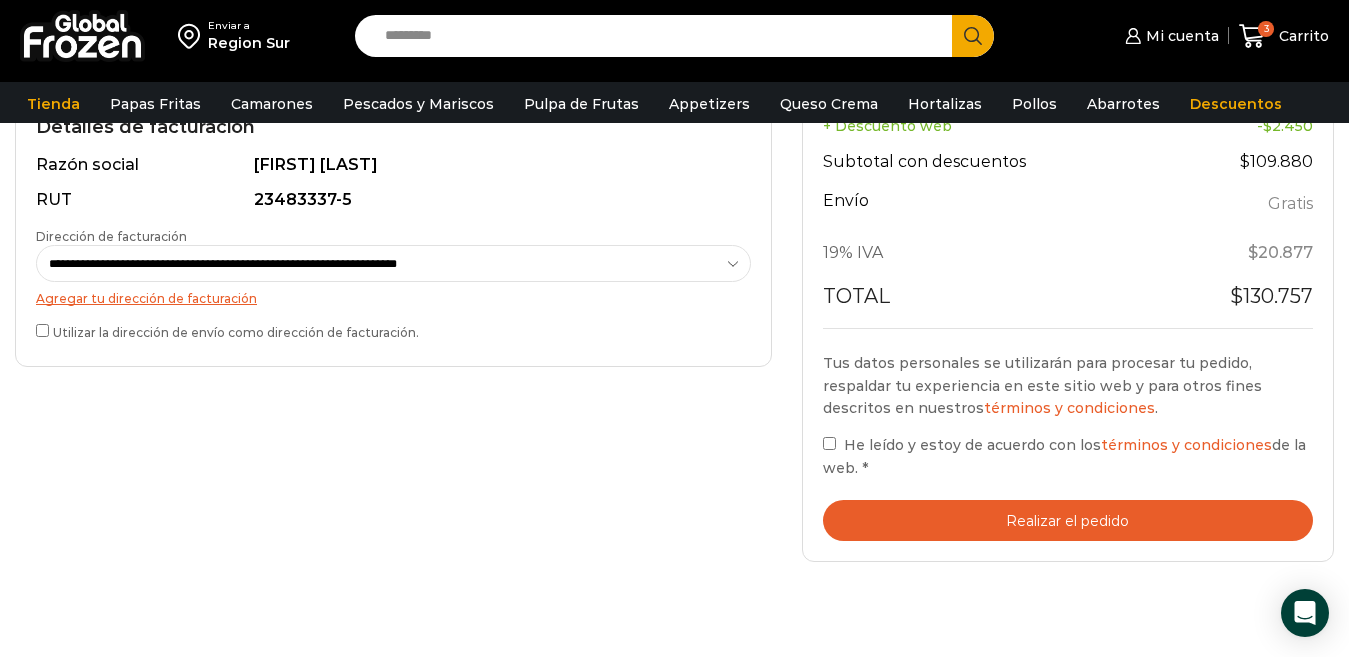 click on "Realizar el pedido" at bounding box center [1068, 520] 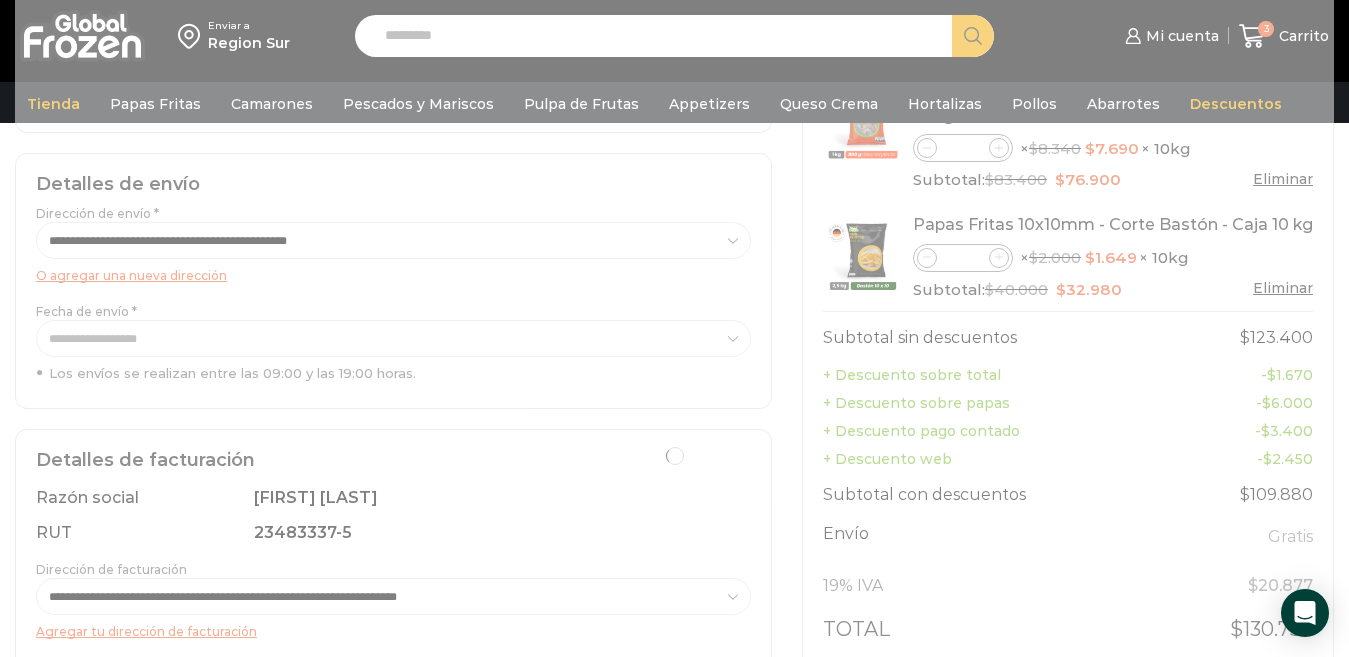 scroll, scrollTop: 210, scrollLeft: 0, axis: vertical 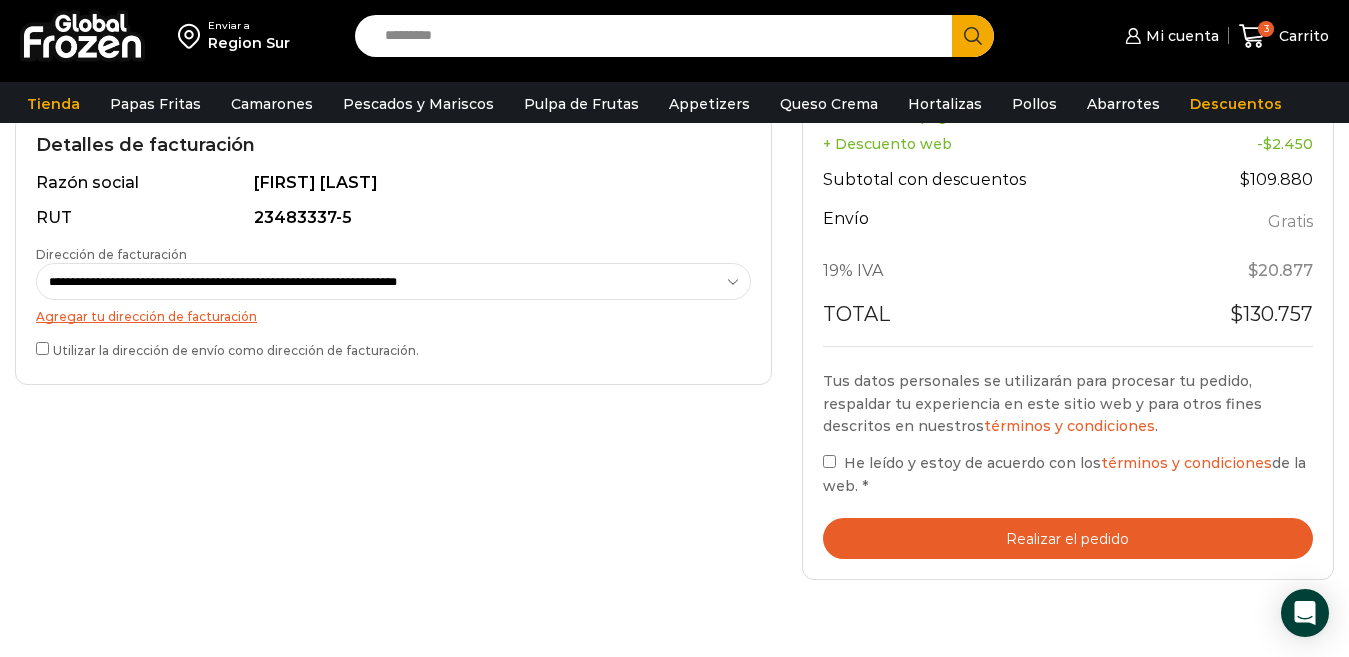 click on "**********" at bounding box center [393, 281] 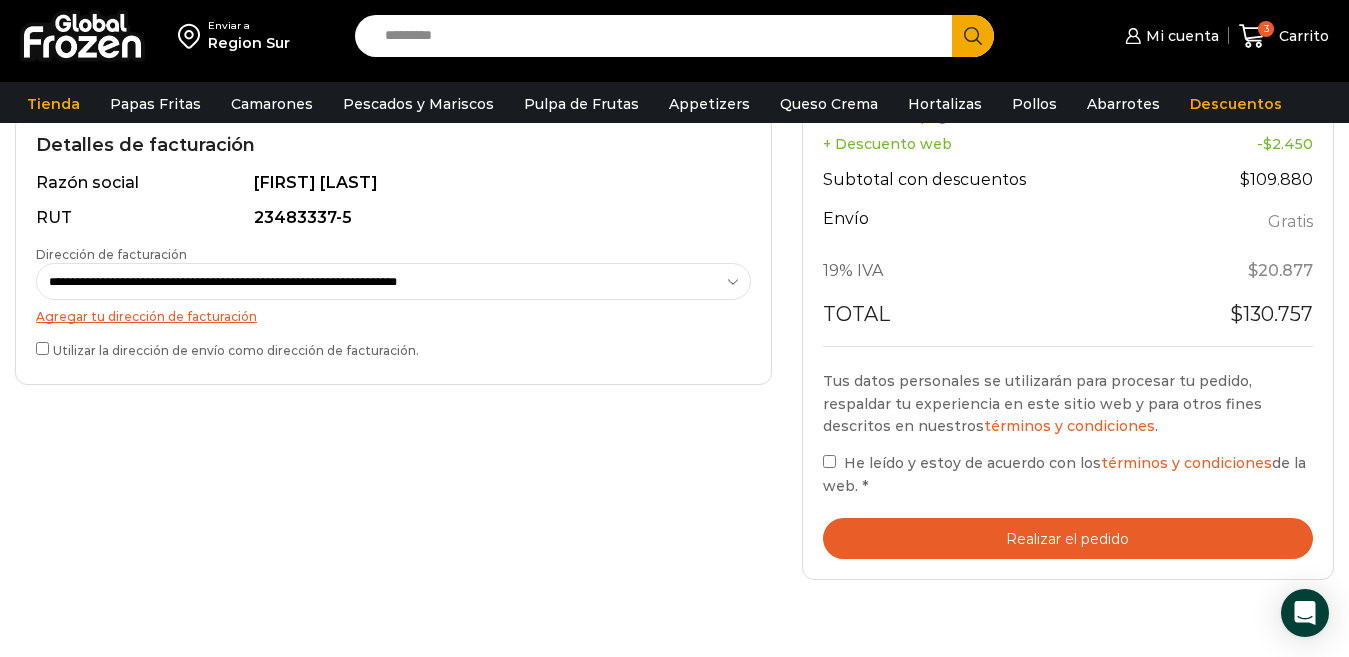 select on "*" 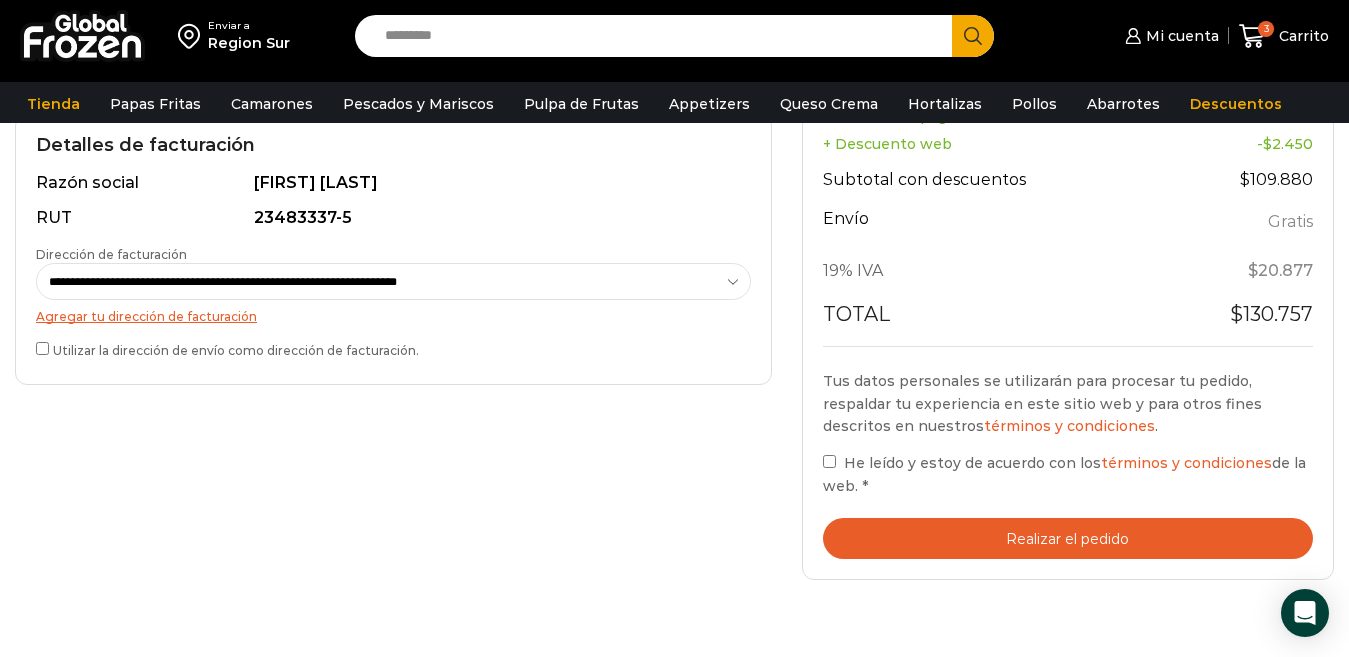 click on "Agregar tu dirección de facturación" at bounding box center [146, 316] 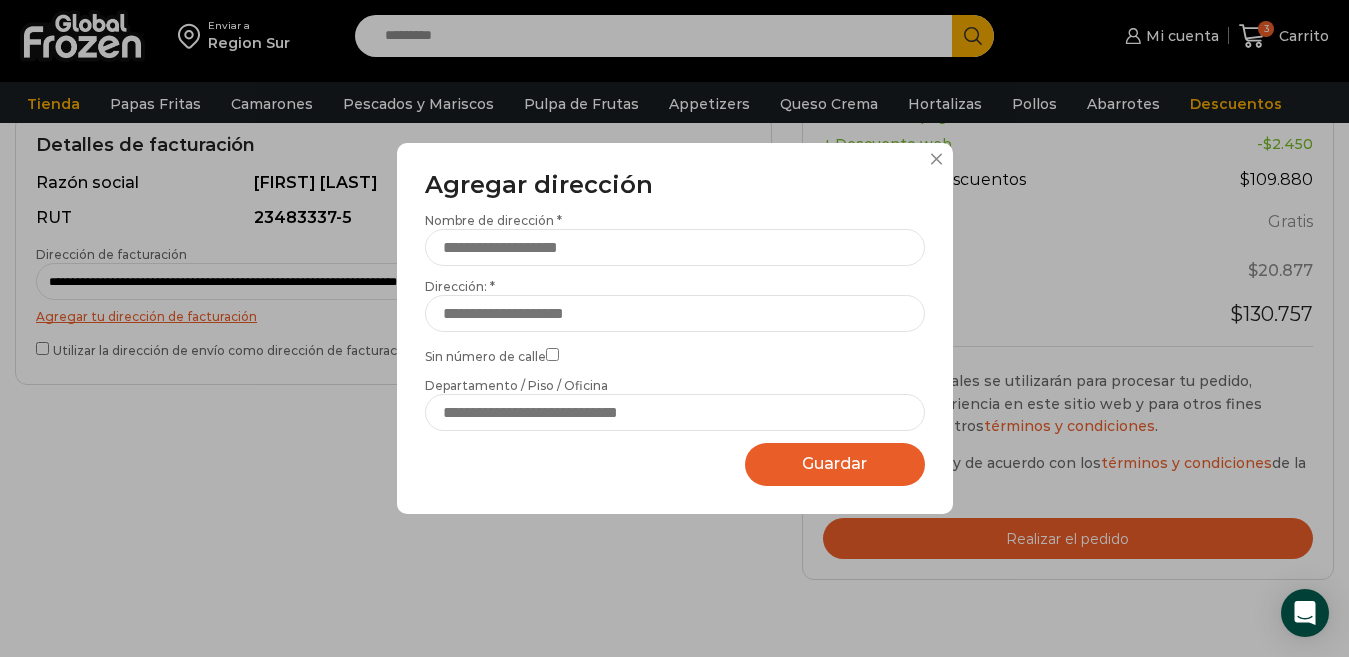 scroll, scrollTop: 249, scrollLeft: 0, axis: vertical 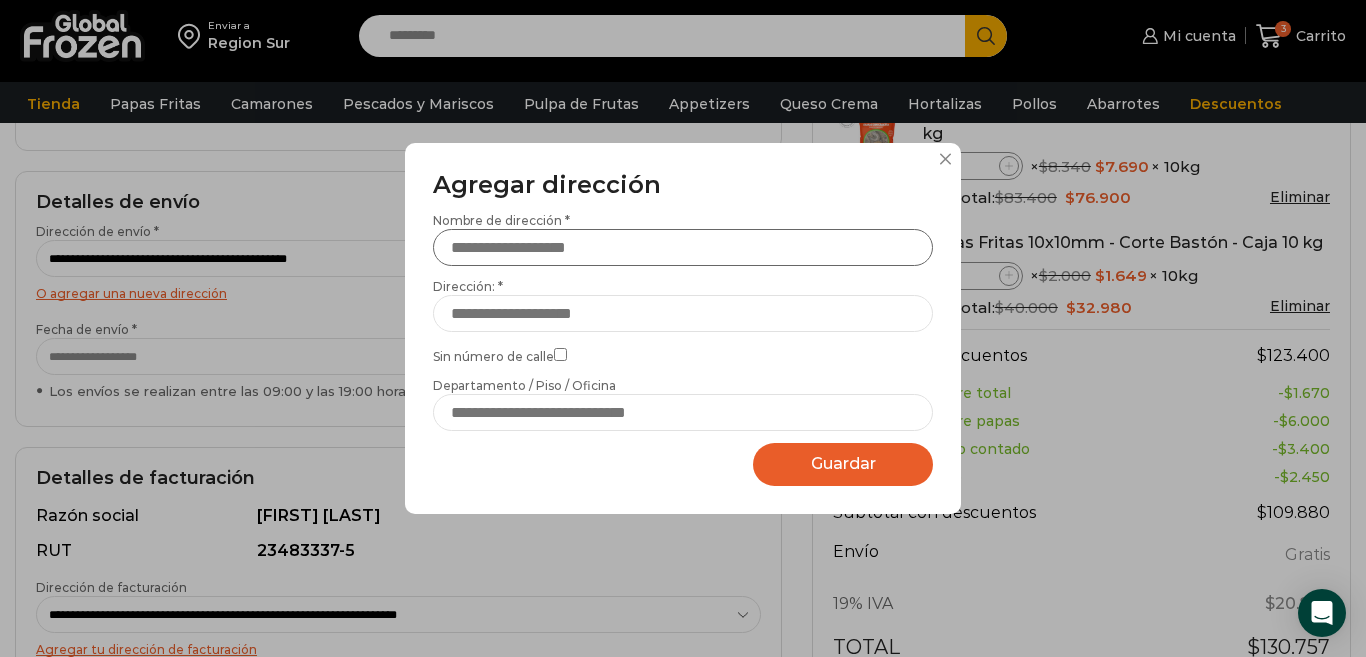 click on "Nombre de dirección *" at bounding box center [683, 247] 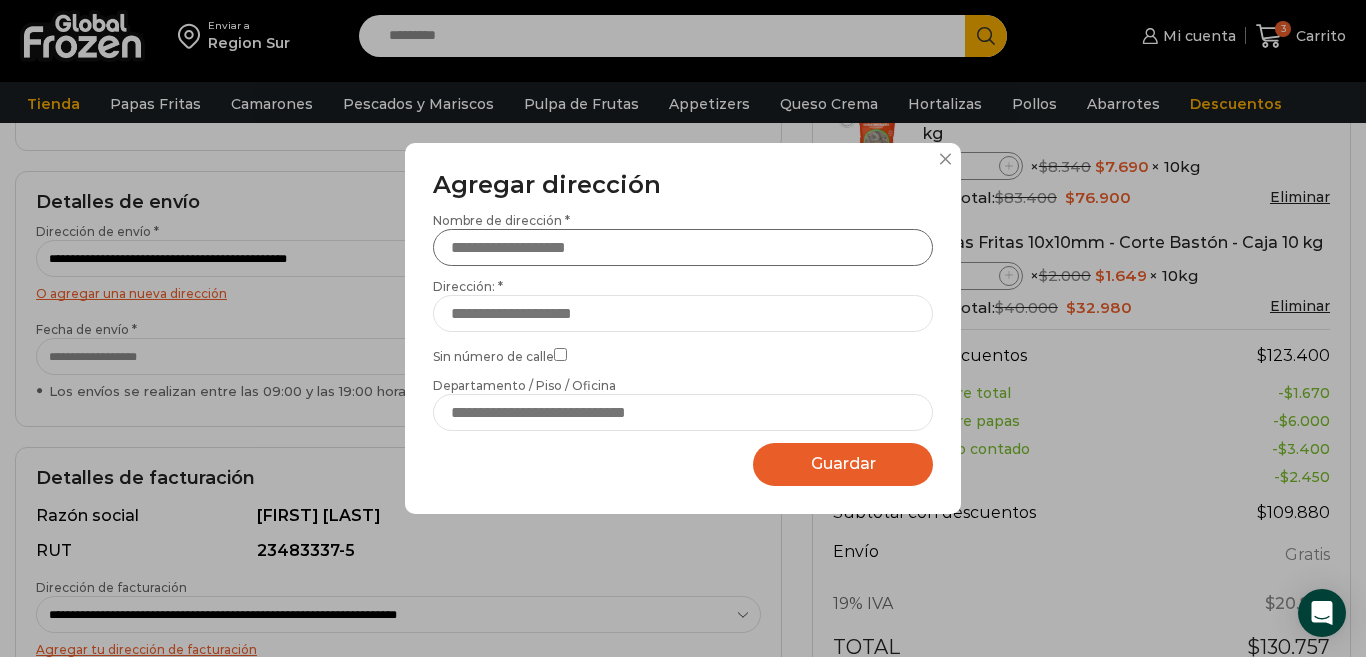 click on "Nombre de dirección *" at bounding box center [683, 247] 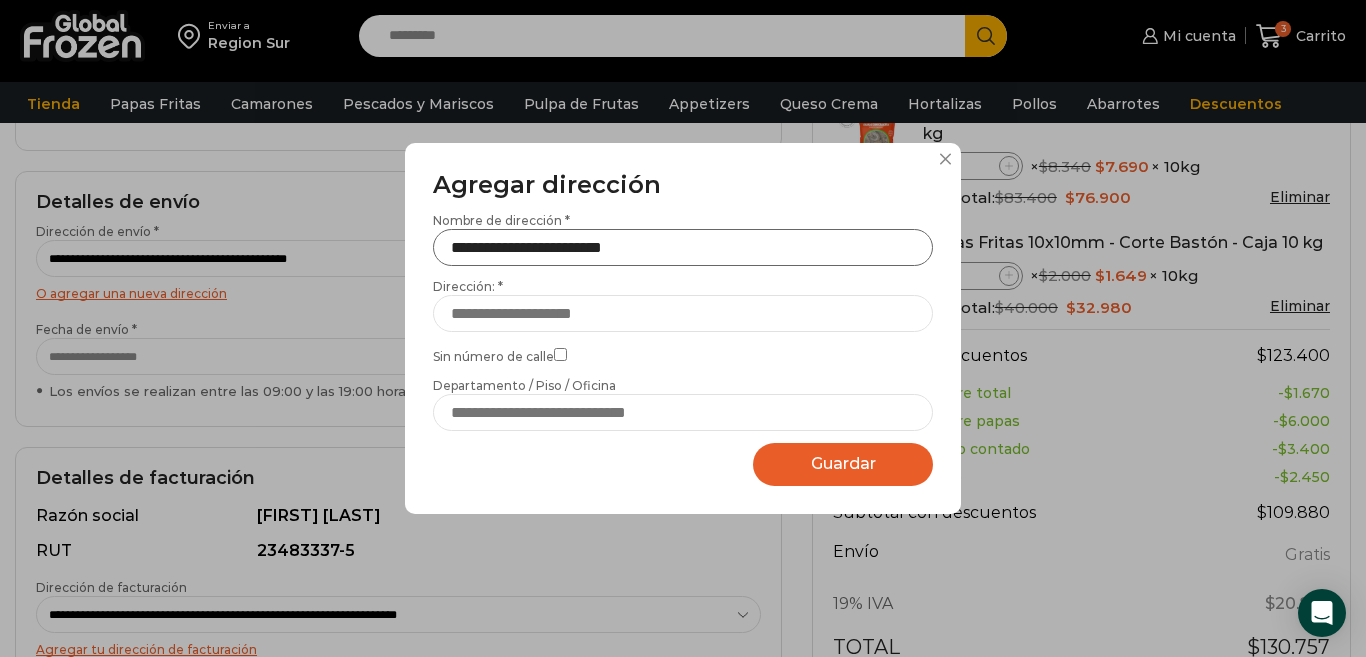 type on "**********" 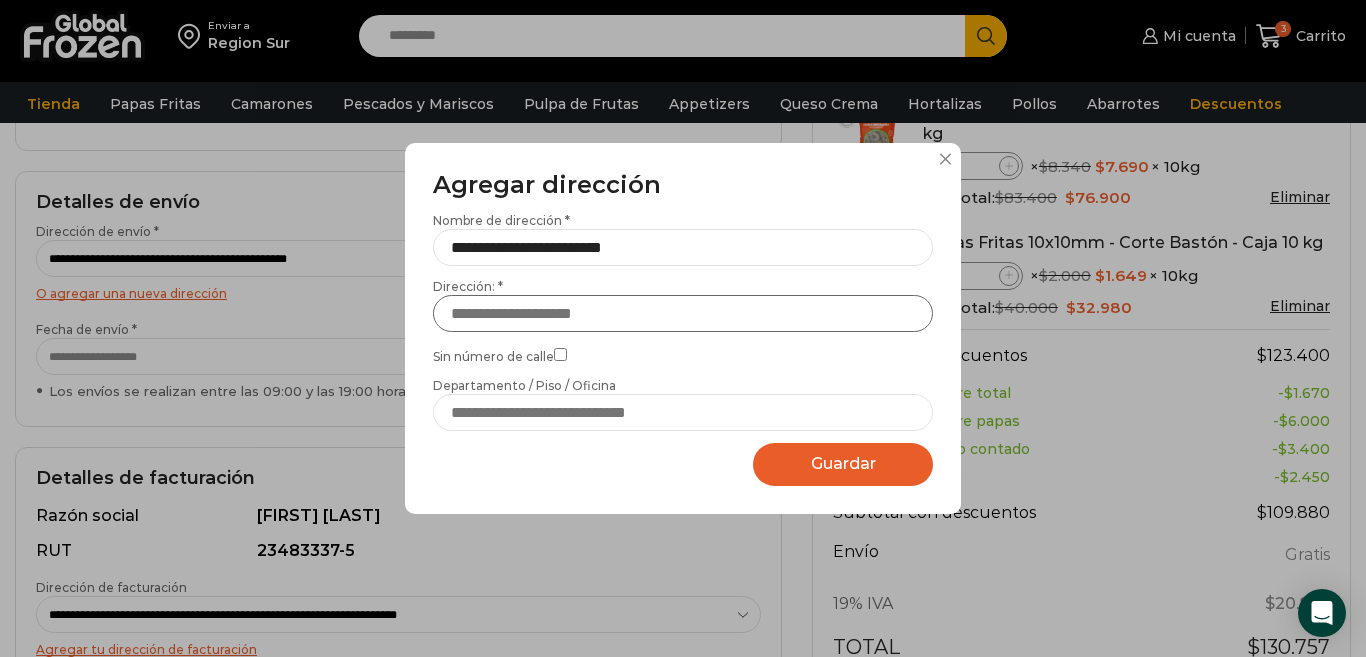 click on "Dirección: *" at bounding box center (683, 313) 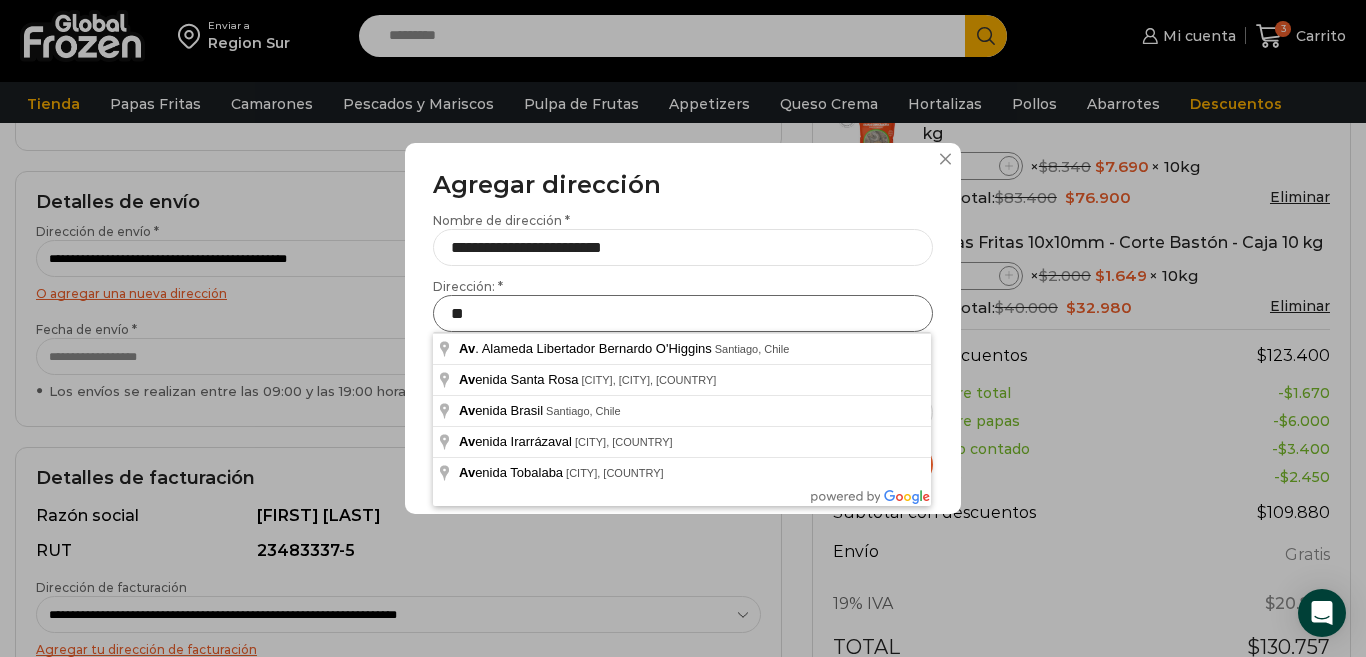 type on "*" 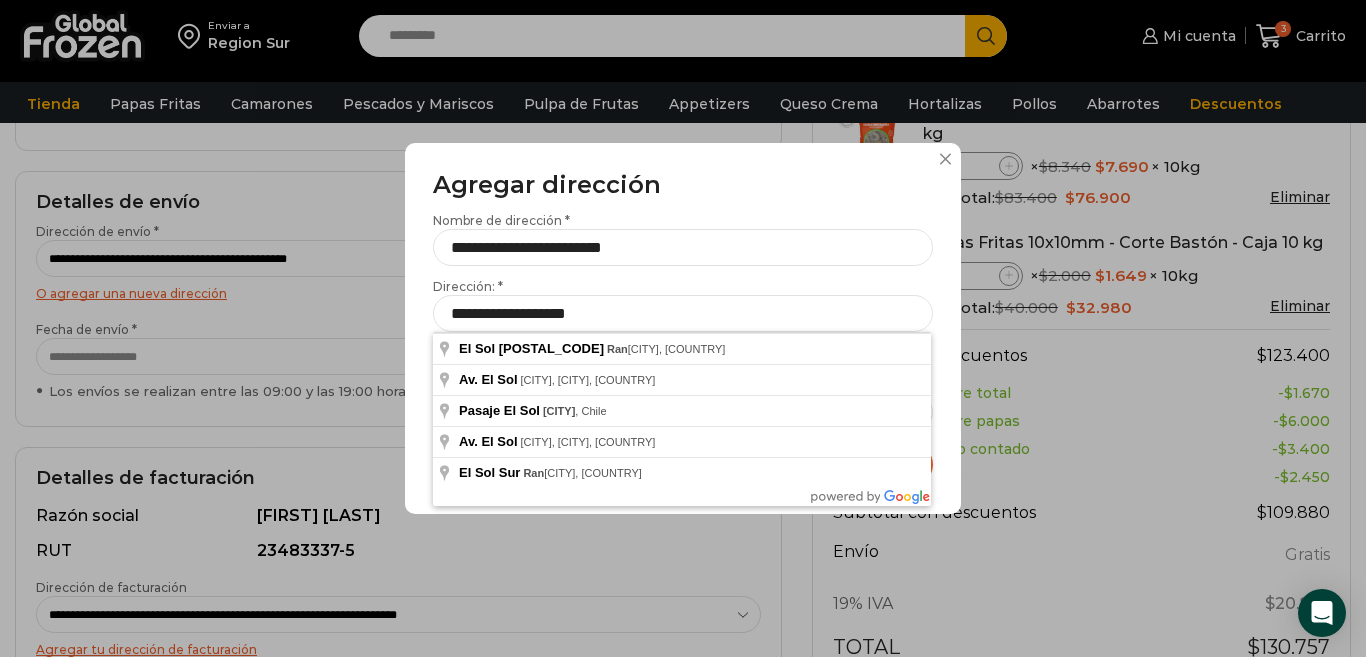 type on "**********" 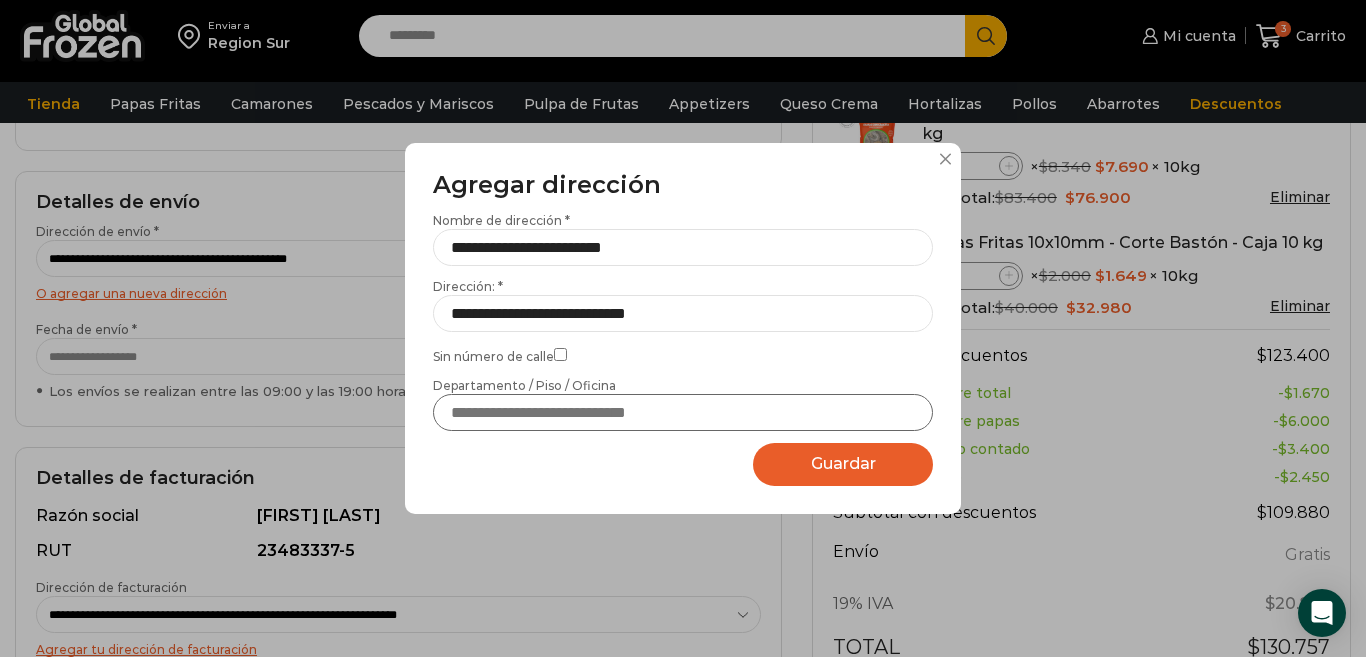click on "Departamento / Piso / Oficina" at bounding box center [683, 412] 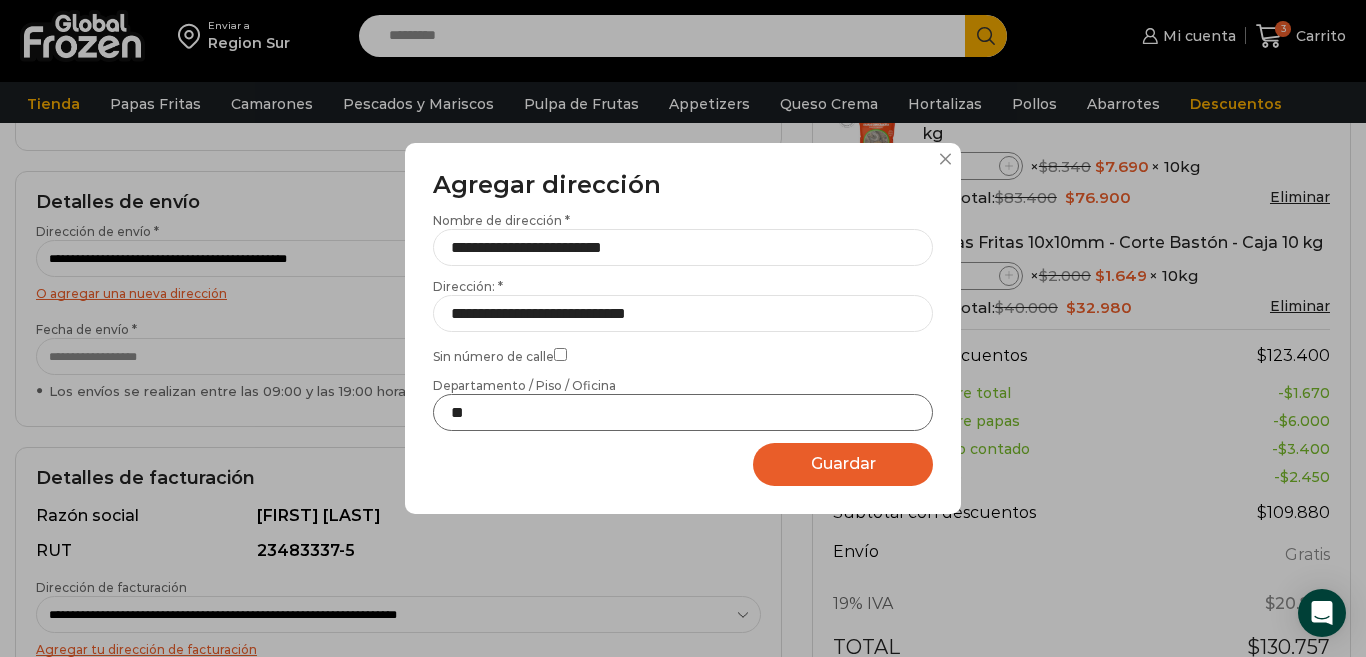 type on "*" 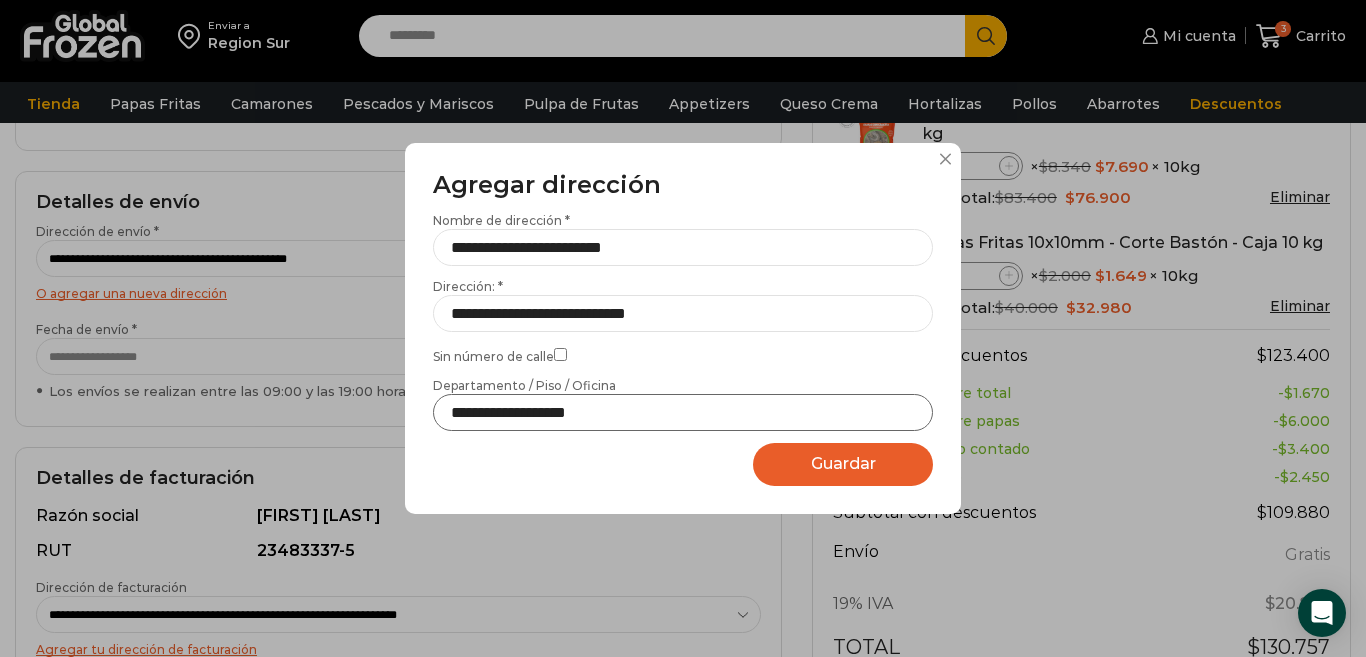 type on "**********" 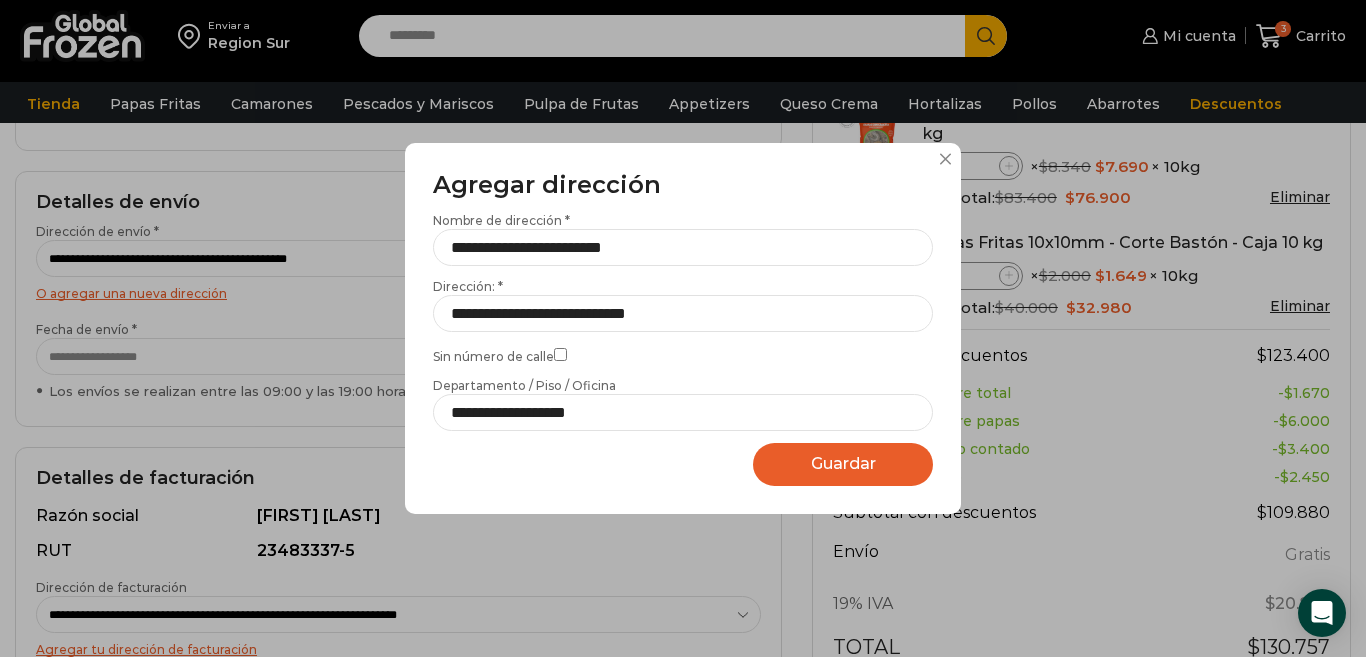 click on "Guardar" at bounding box center [843, 463] 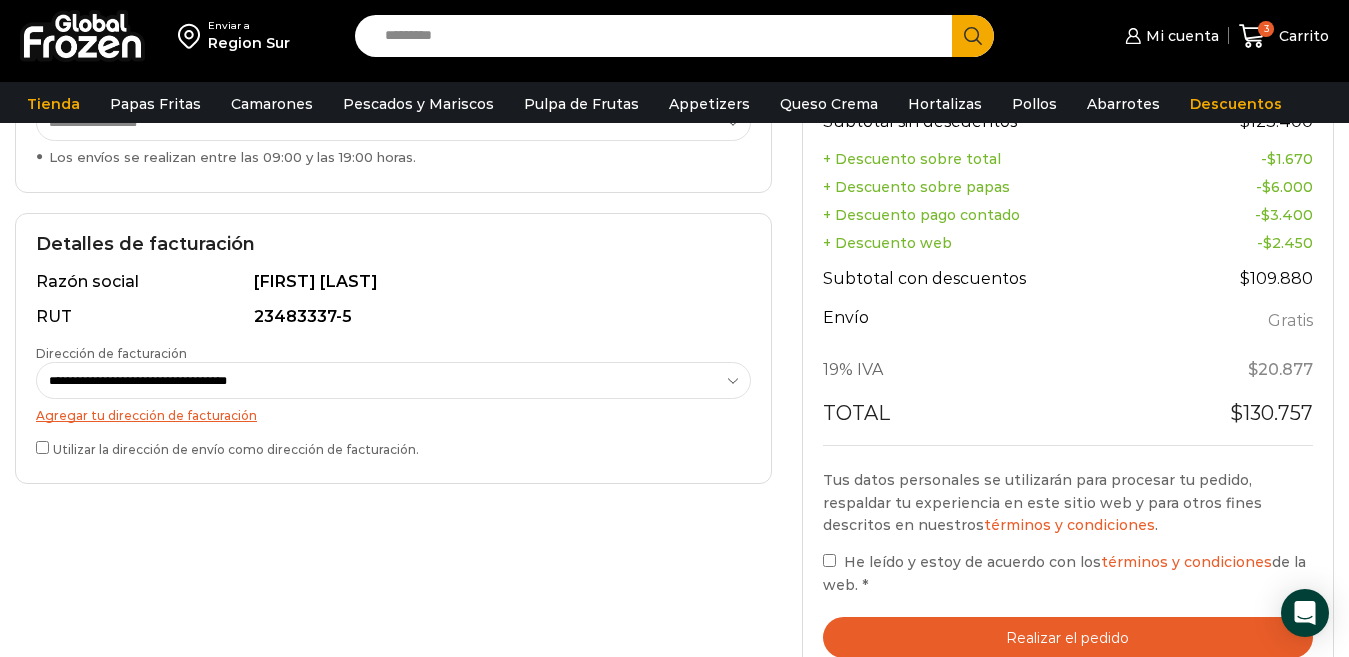 scroll, scrollTop: 516, scrollLeft: 0, axis: vertical 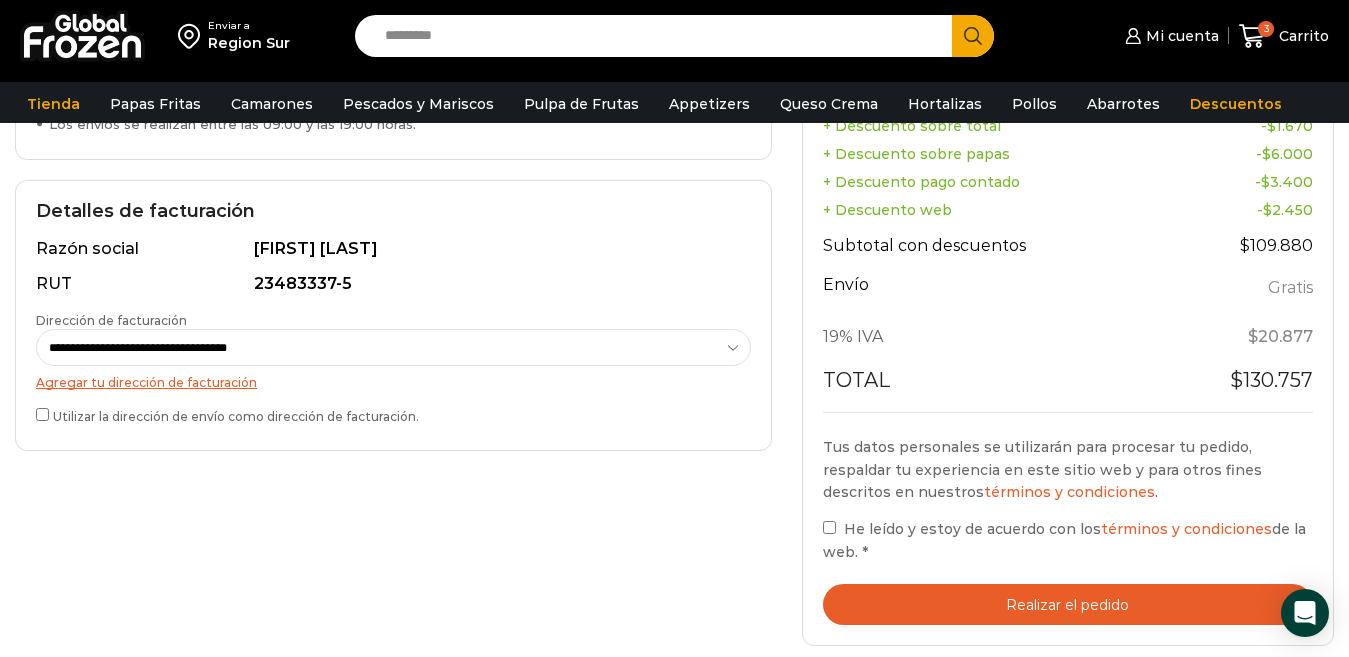 click on "**********" at bounding box center [393, 347] 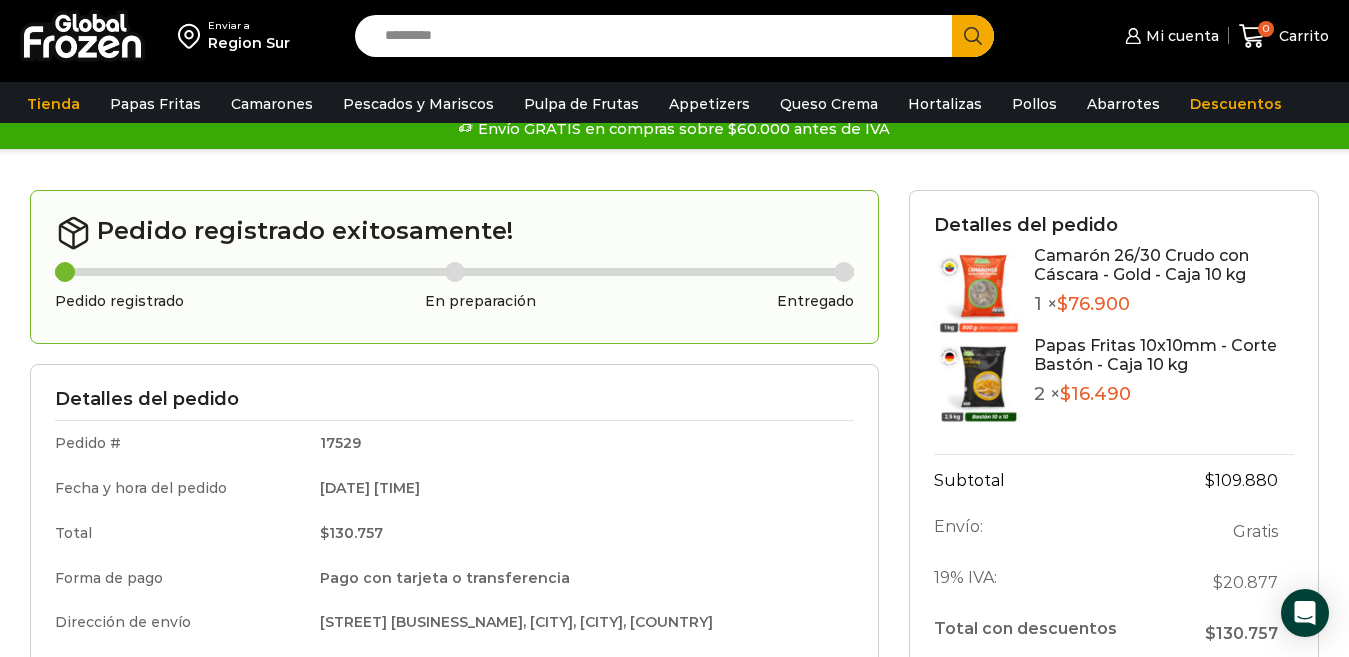 scroll, scrollTop: 0, scrollLeft: 0, axis: both 